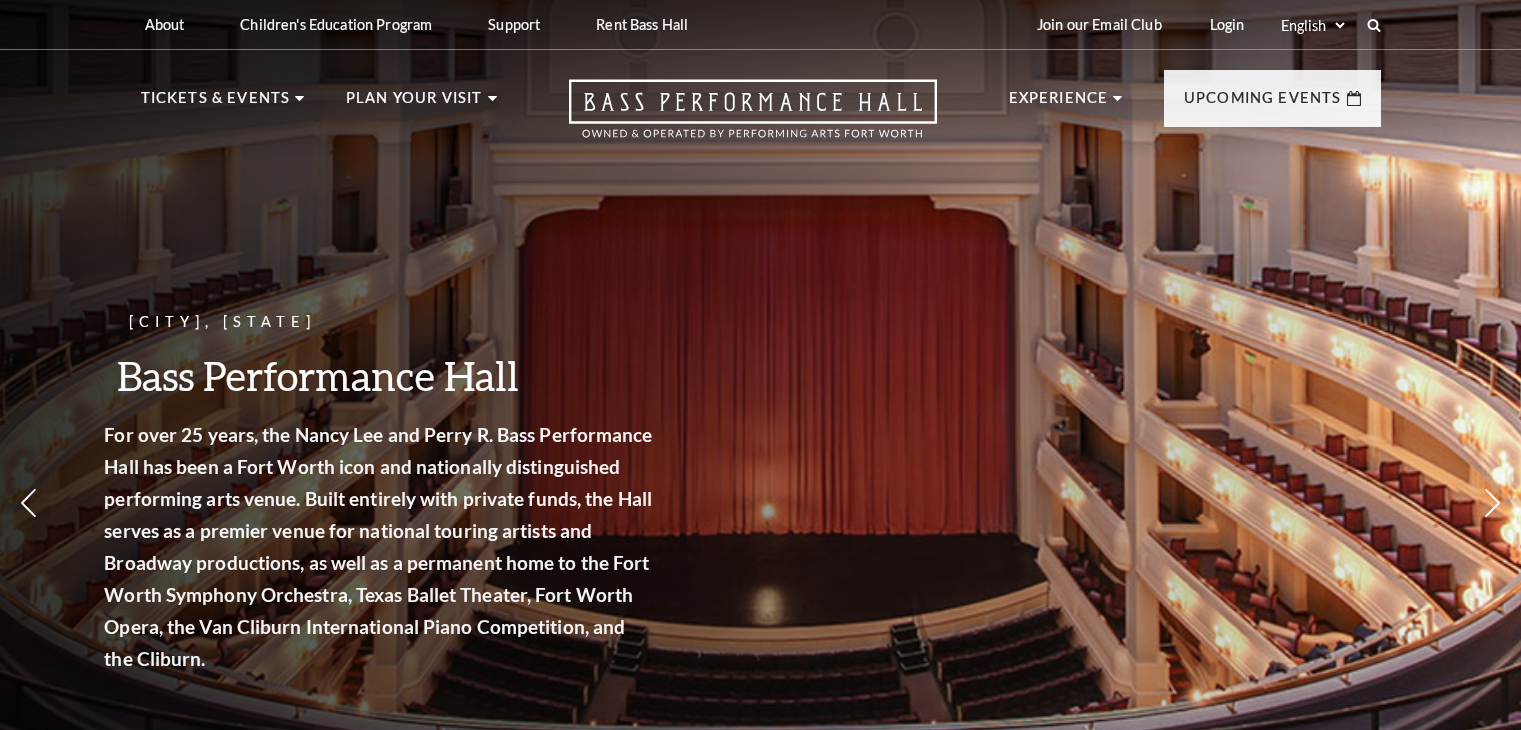 scroll, scrollTop: 0, scrollLeft: 0, axis: both 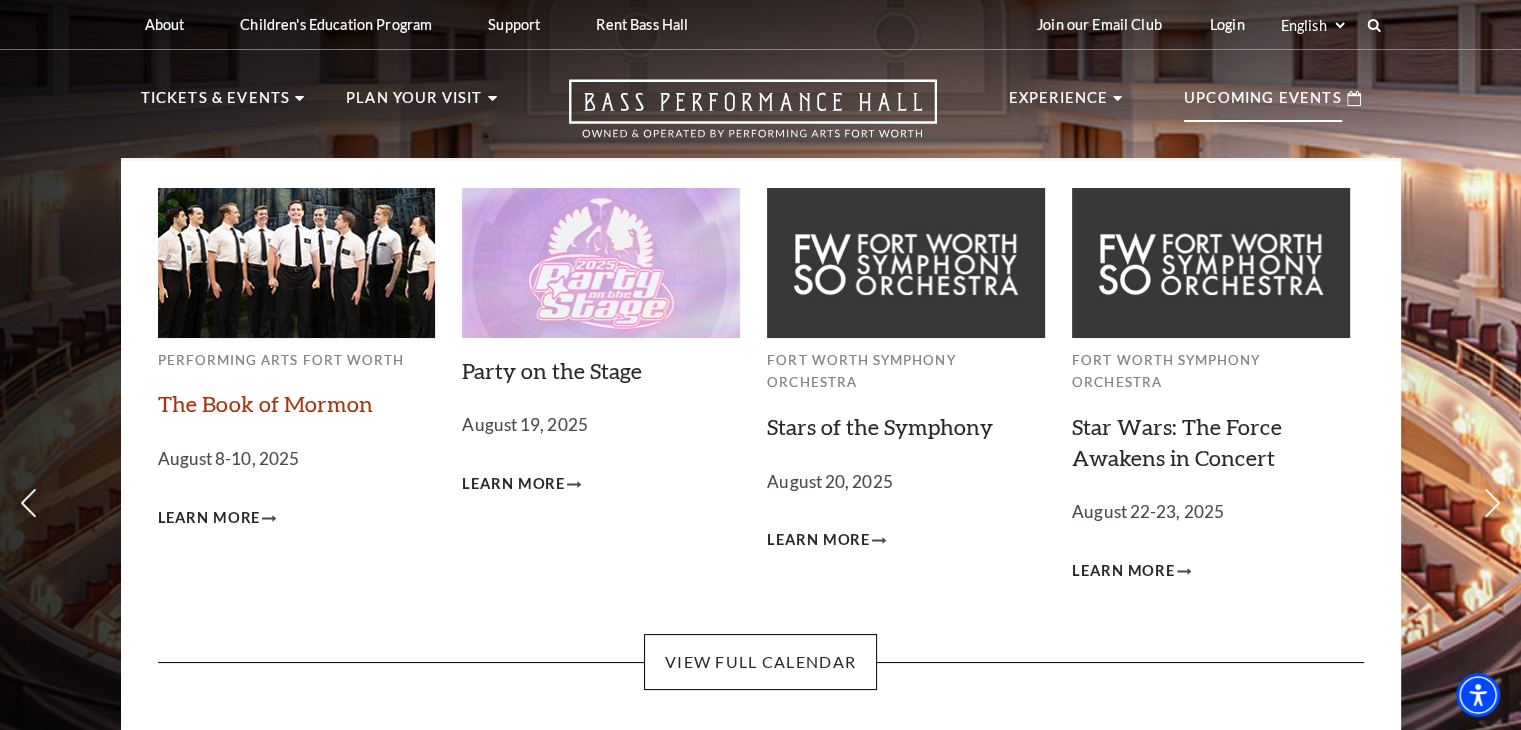 click on "The Book of Mormon" at bounding box center (265, 403) 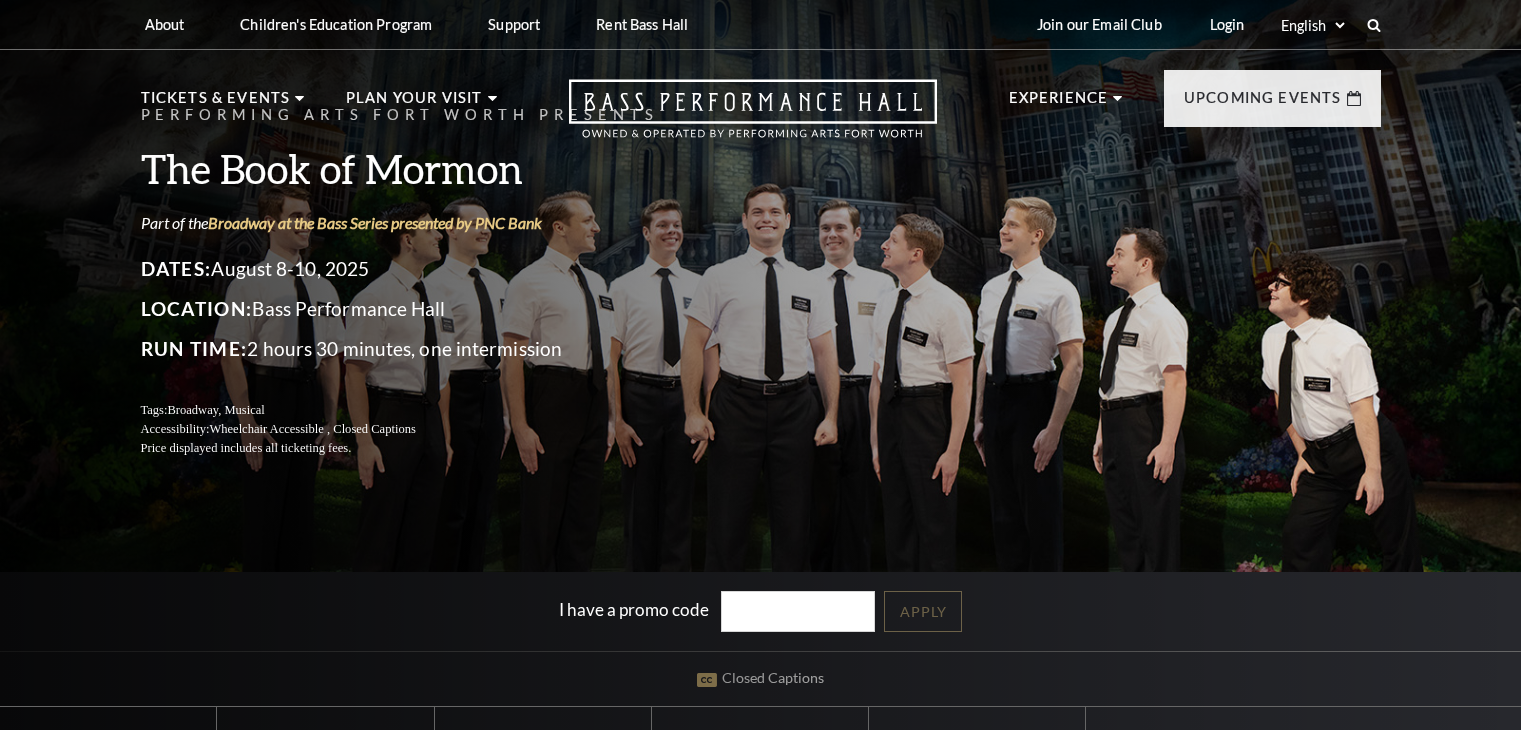 scroll, scrollTop: 0, scrollLeft: 0, axis: both 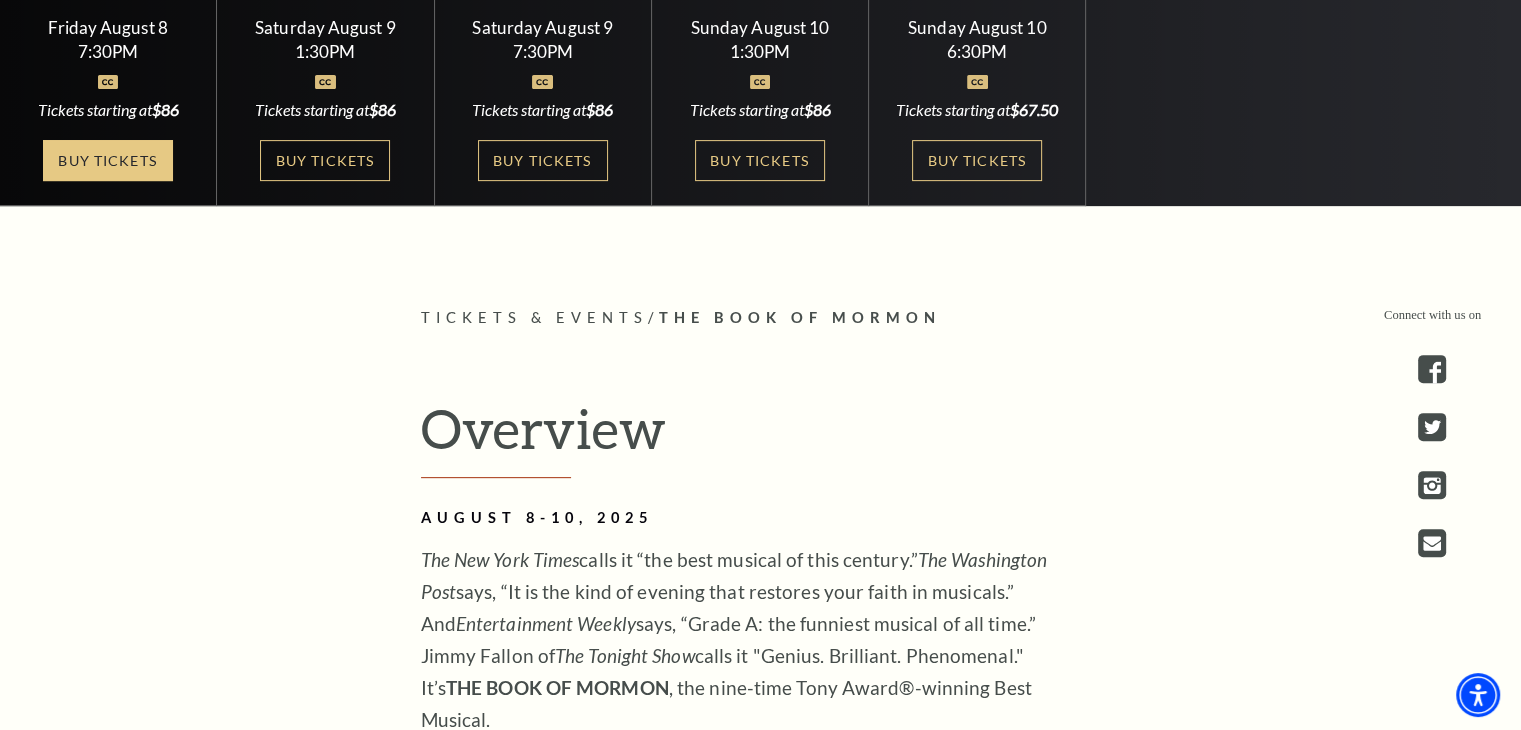 click on "Buy Tickets" at bounding box center (108, 160) 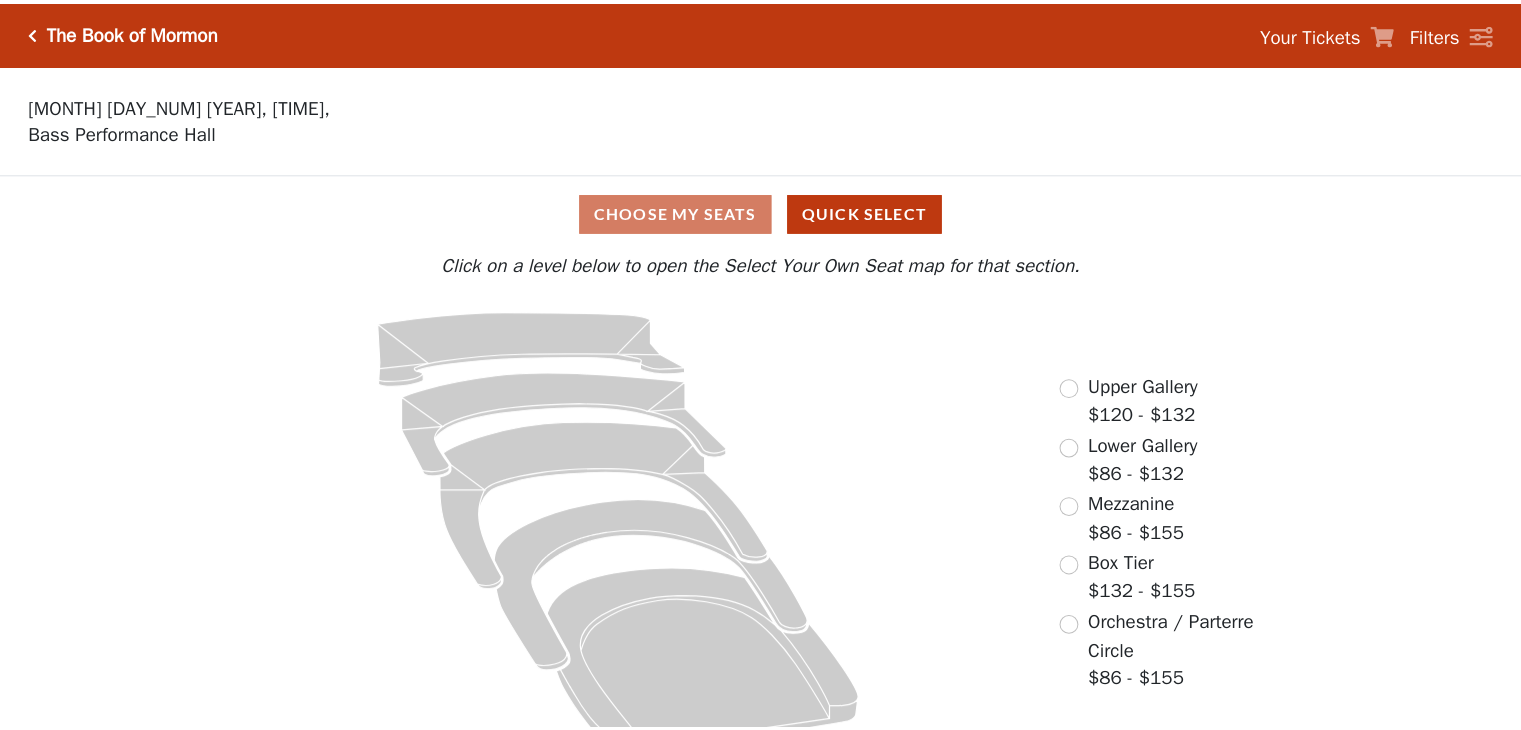 scroll, scrollTop: 0, scrollLeft: 0, axis: both 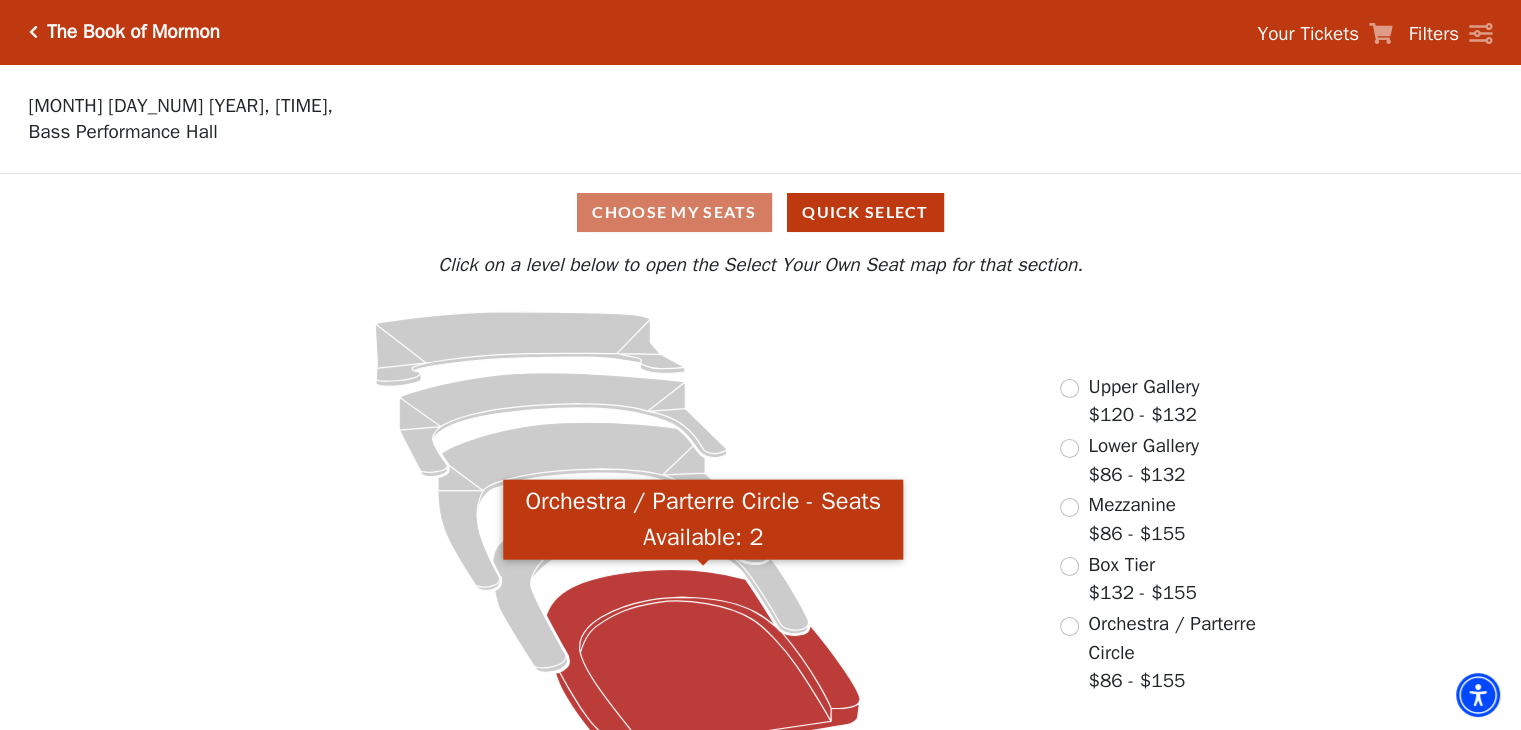 click 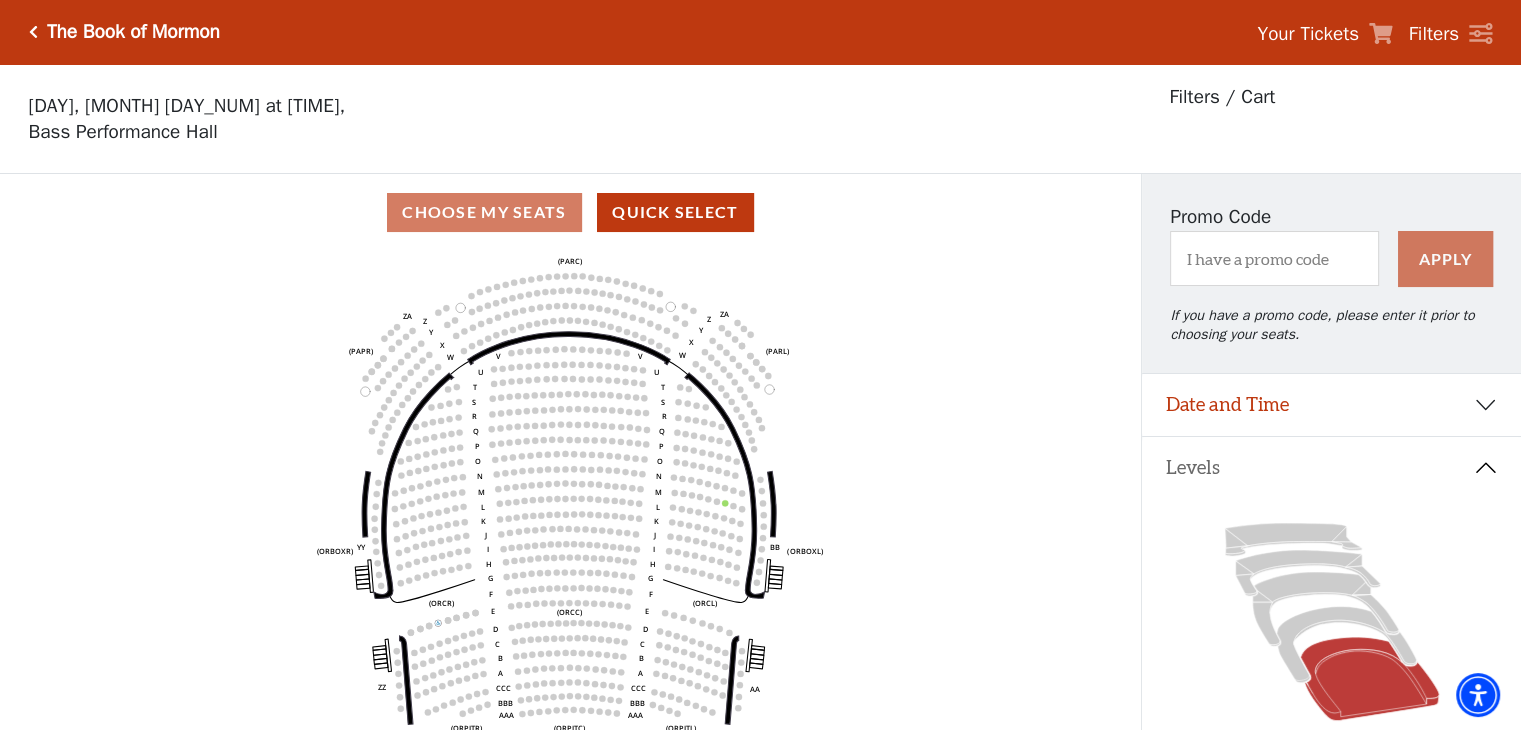 scroll, scrollTop: 92, scrollLeft: 0, axis: vertical 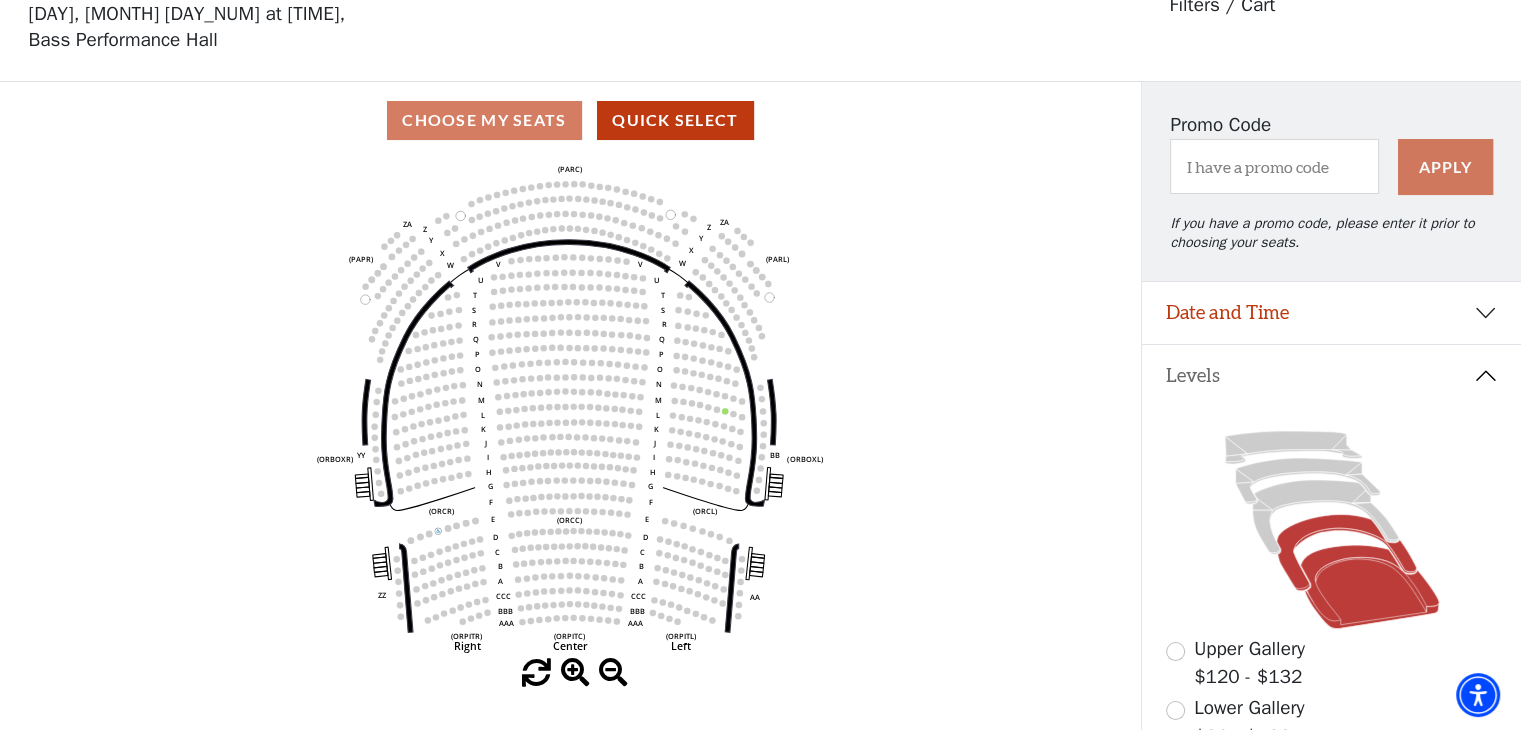 click 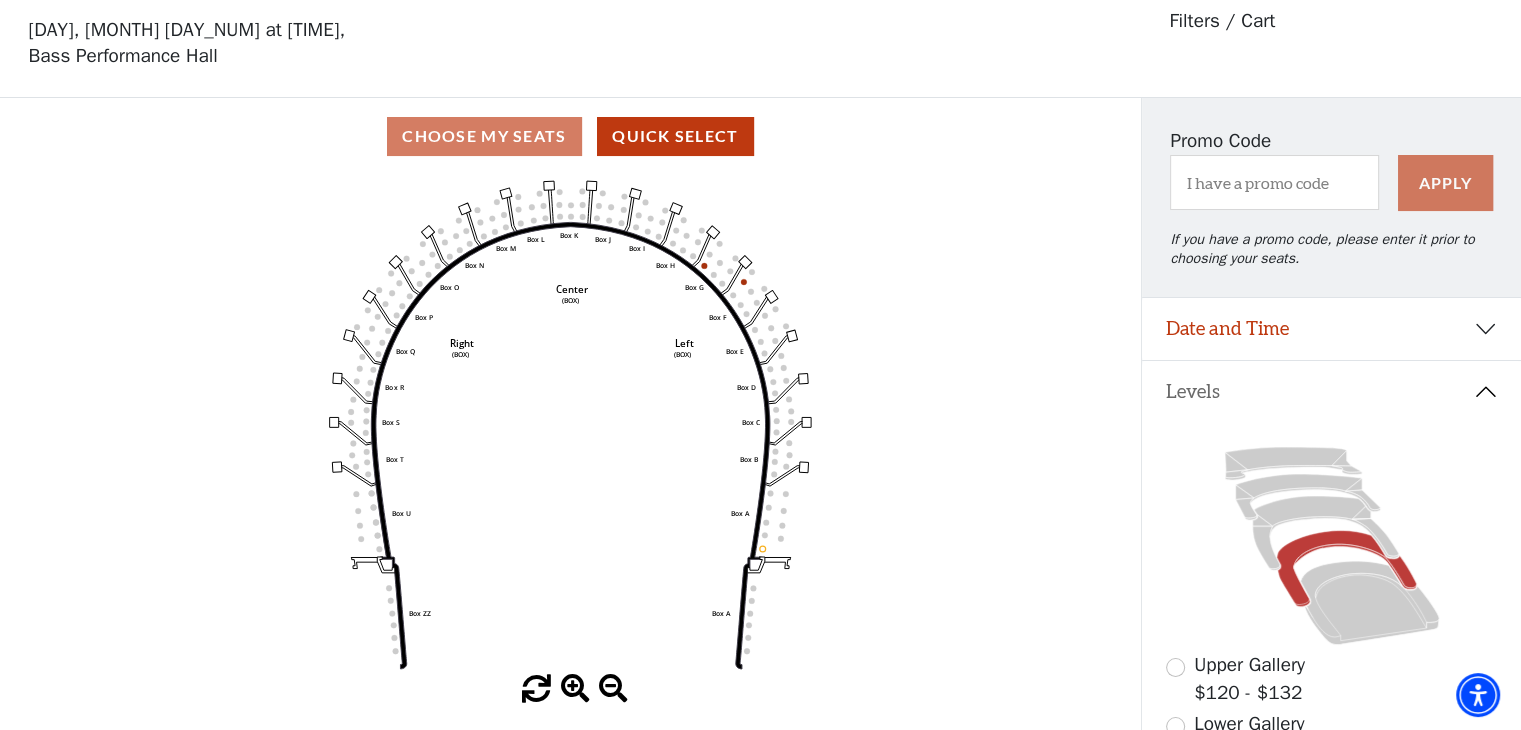 scroll, scrollTop: 92, scrollLeft: 0, axis: vertical 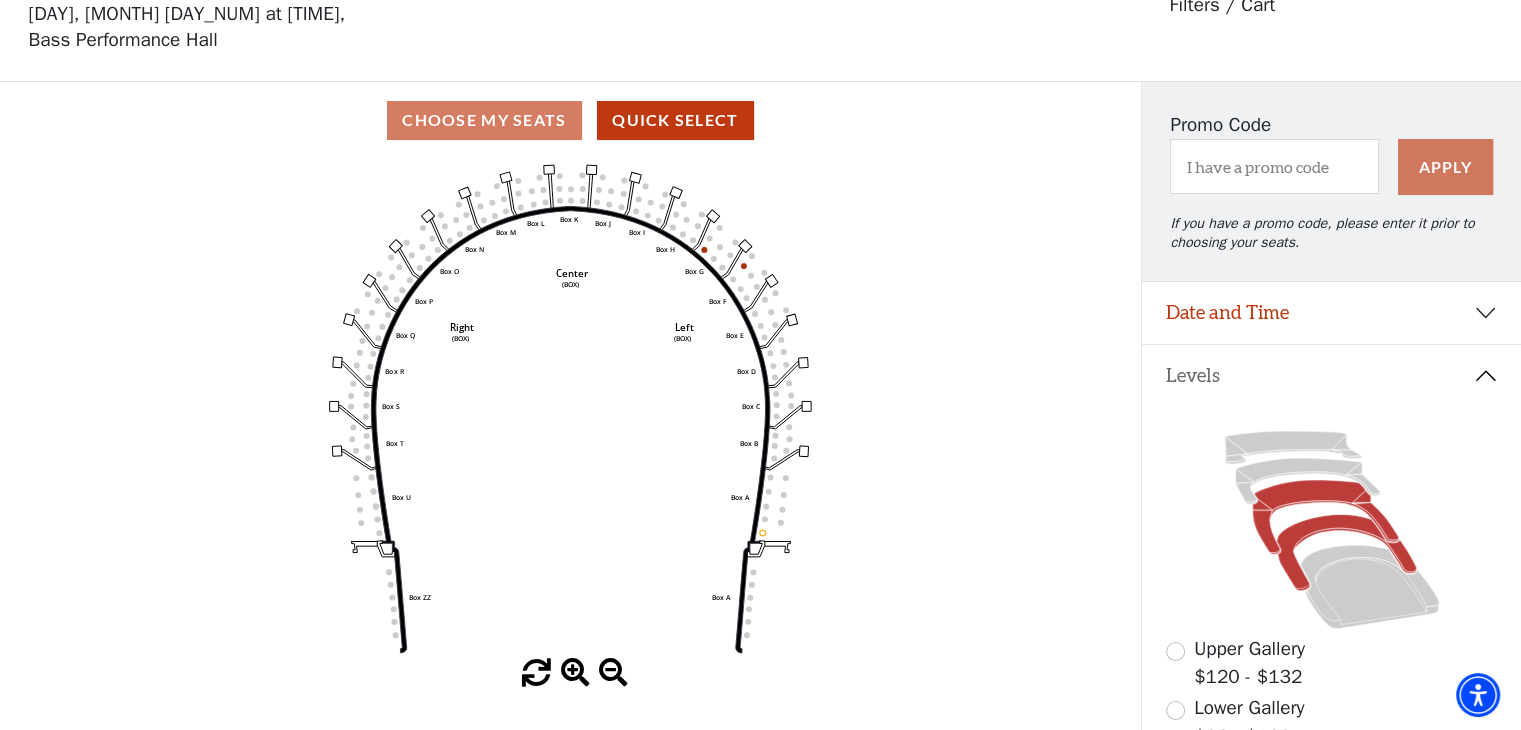 click 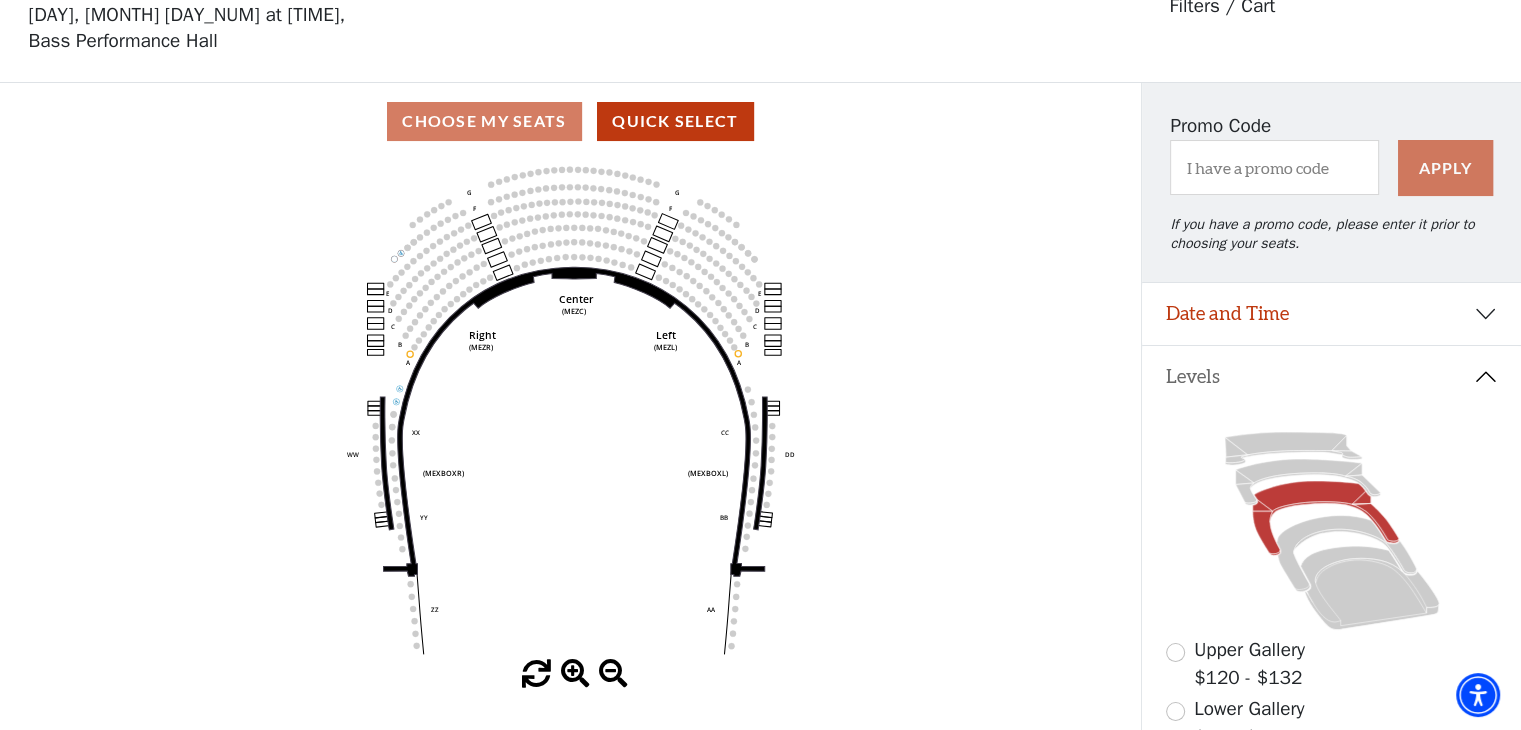 scroll, scrollTop: 92, scrollLeft: 0, axis: vertical 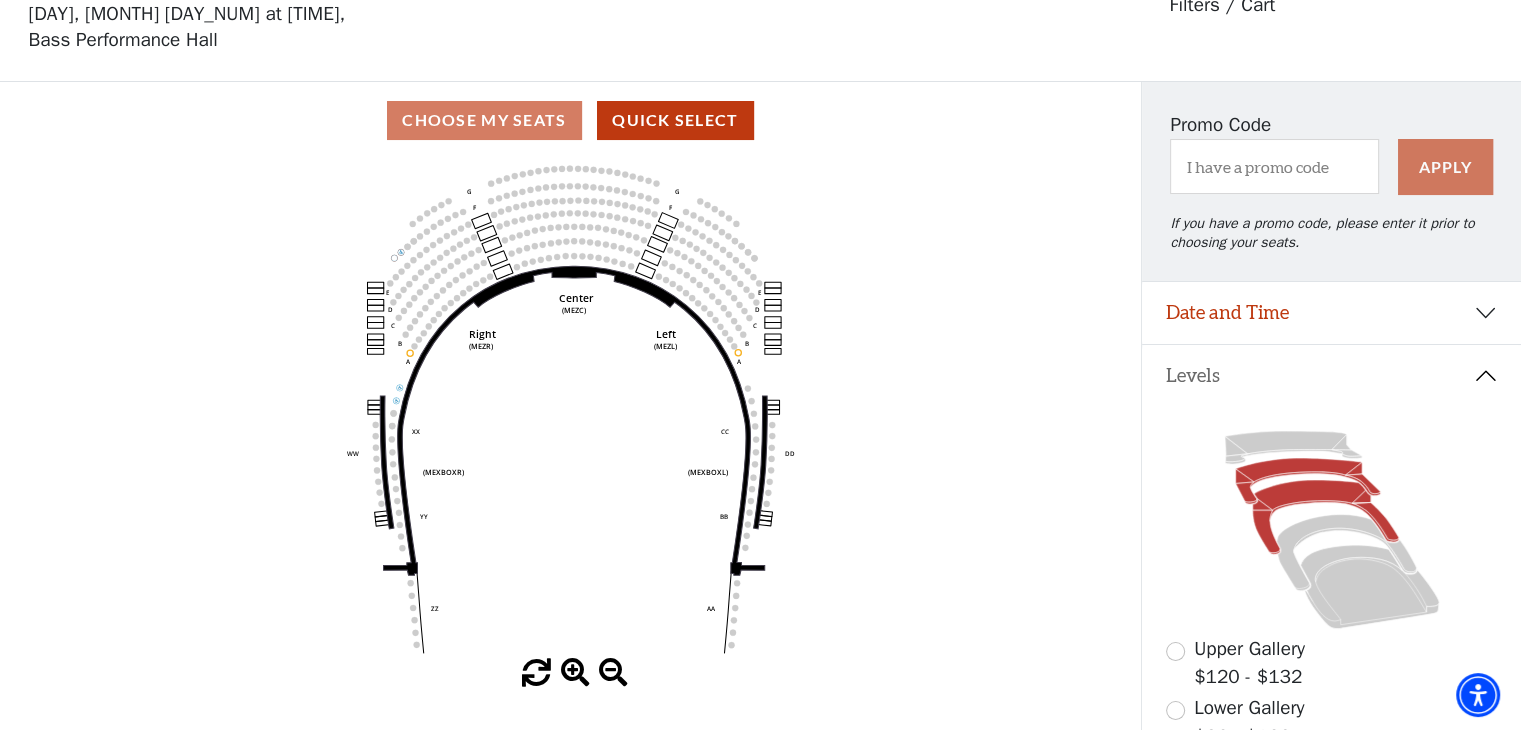click 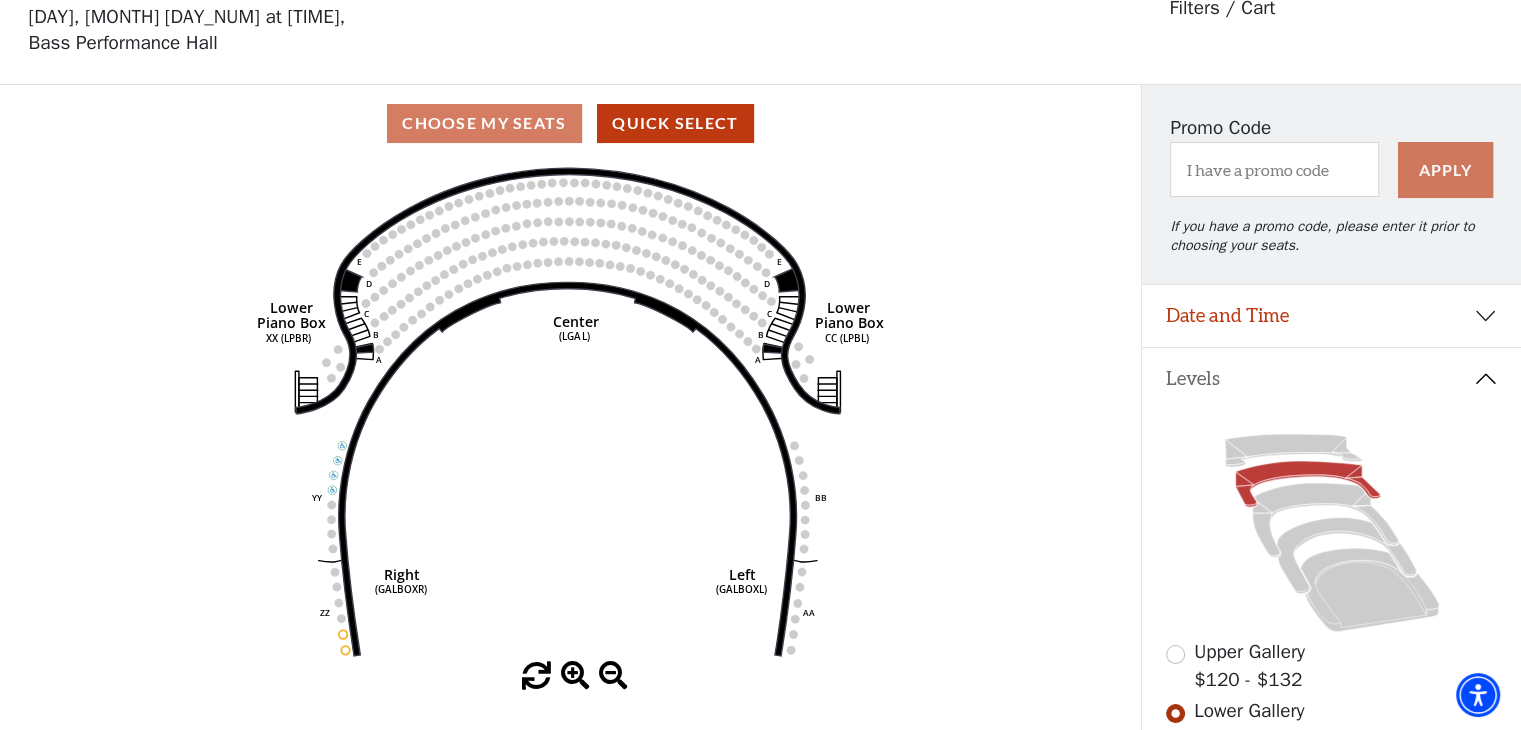 scroll, scrollTop: 92, scrollLeft: 0, axis: vertical 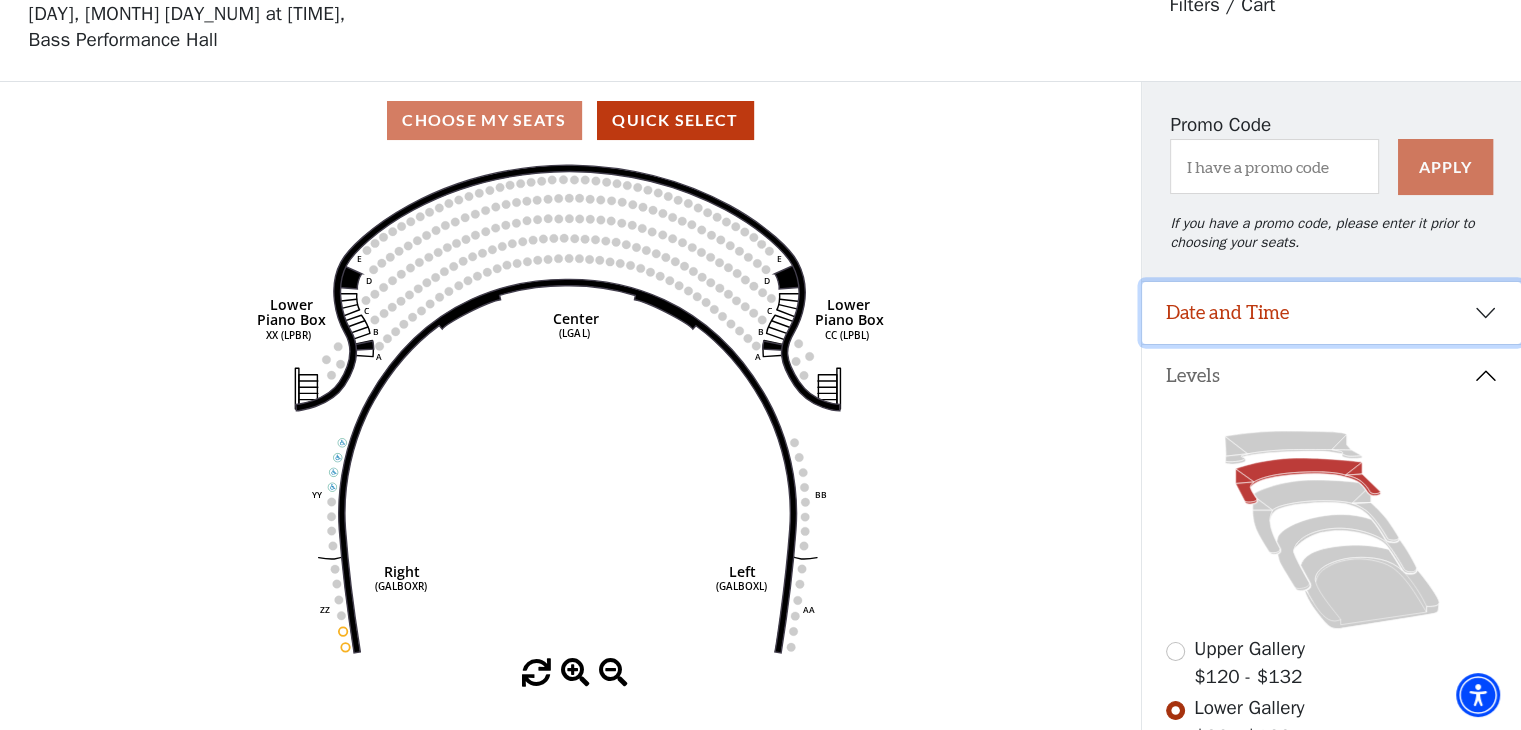click on "Date and Time" at bounding box center (1331, 313) 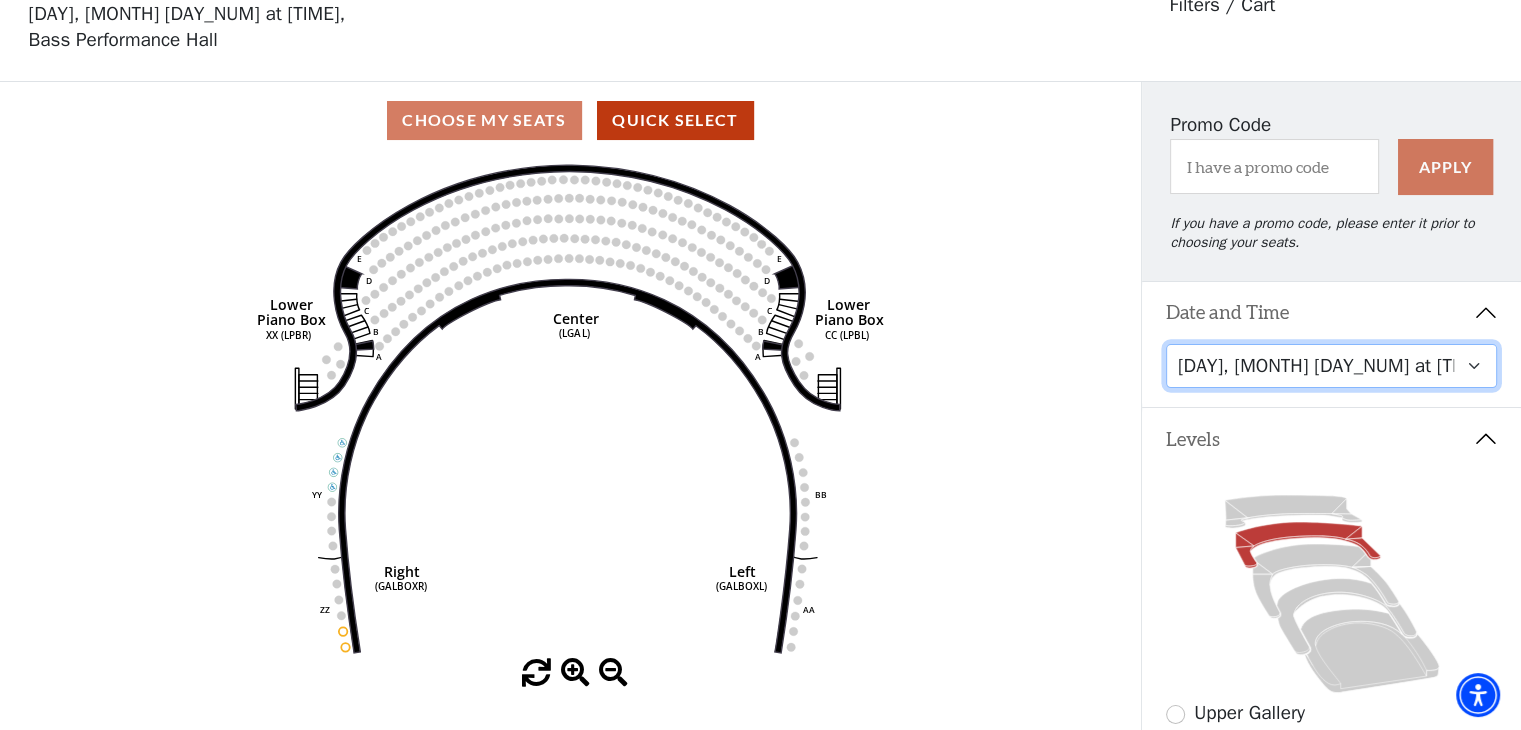 click on "[DAY], [MONTH] [DAY_NUM] at [TIME] [DAY], [MONTH] [DAY_NUM] at [TIME] [DAY], [MONTH] [DAY_NUM] at [TIME] [DAY], [MONTH] [DAY_NUM] at [TIME] [DAY], [MONTH] [DAY_NUM] at [TIME]" at bounding box center [1332, 366] 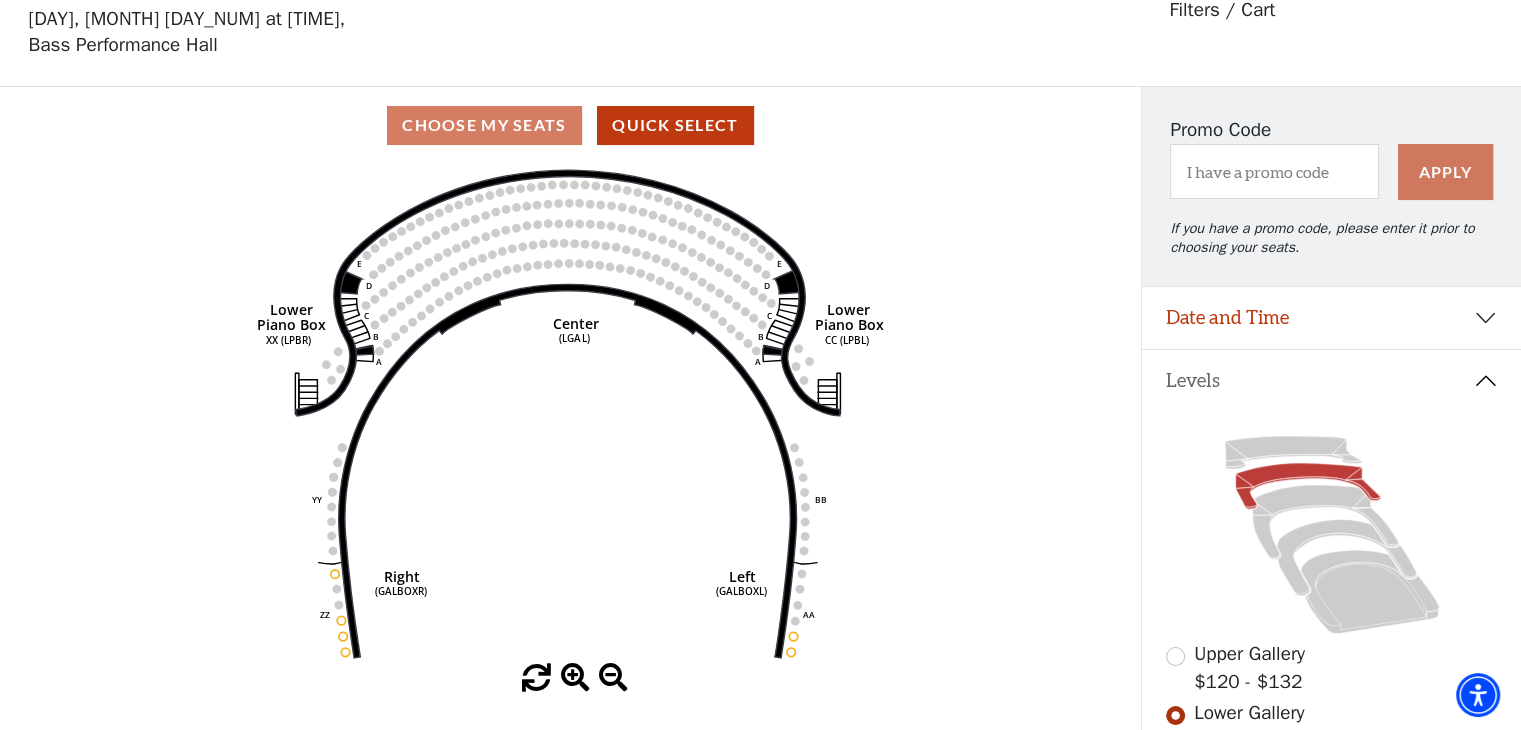 scroll, scrollTop: 92, scrollLeft: 0, axis: vertical 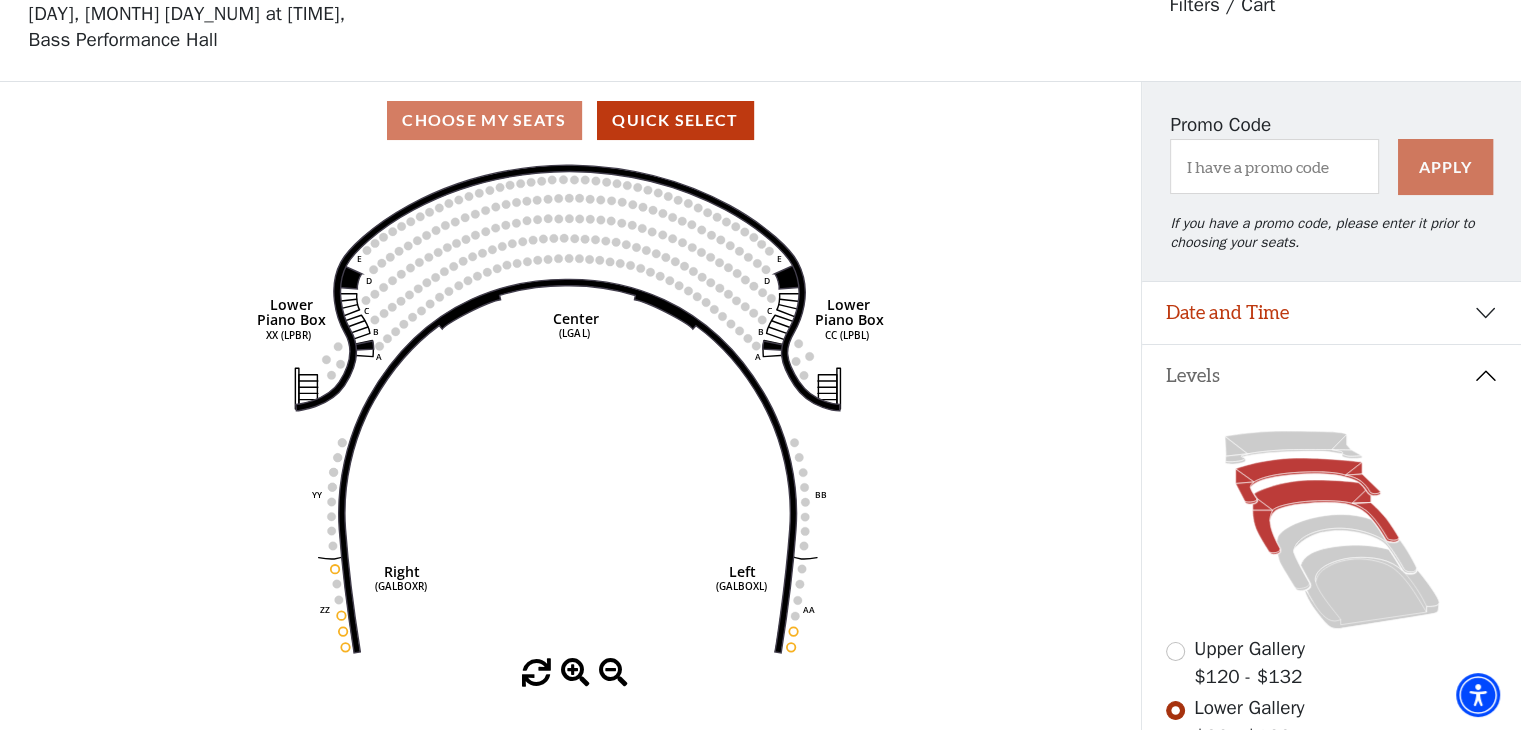 click 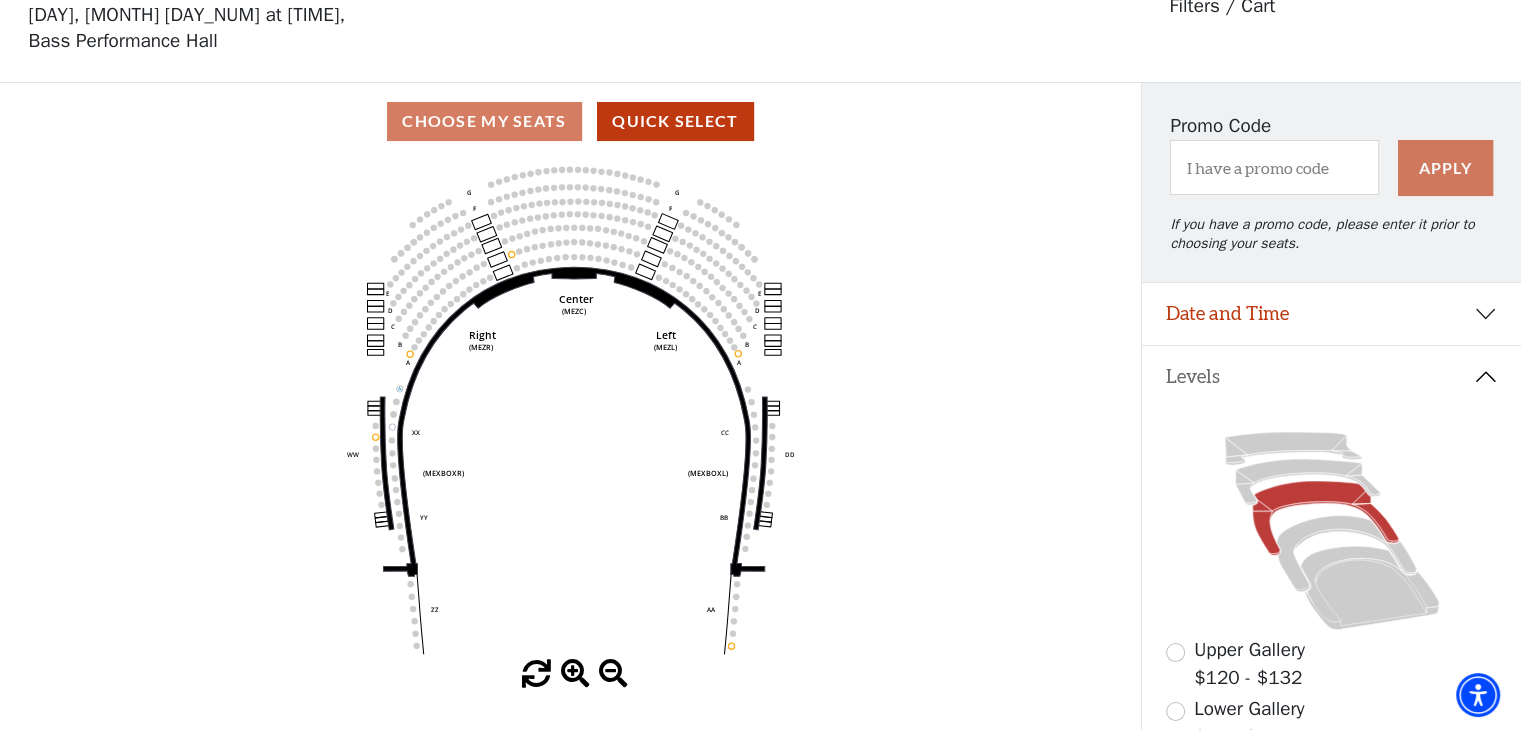 scroll, scrollTop: 92, scrollLeft: 0, axis: vertical 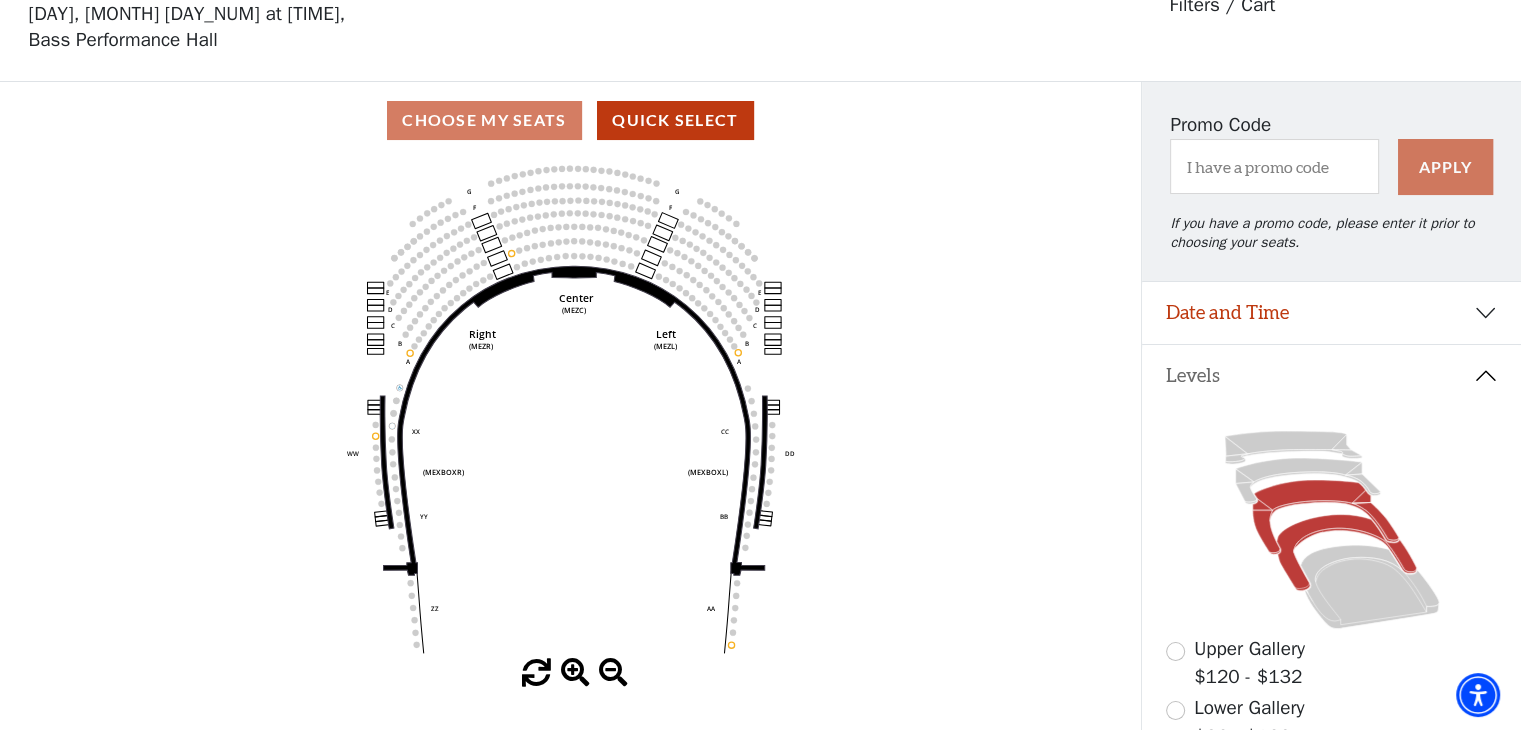 click 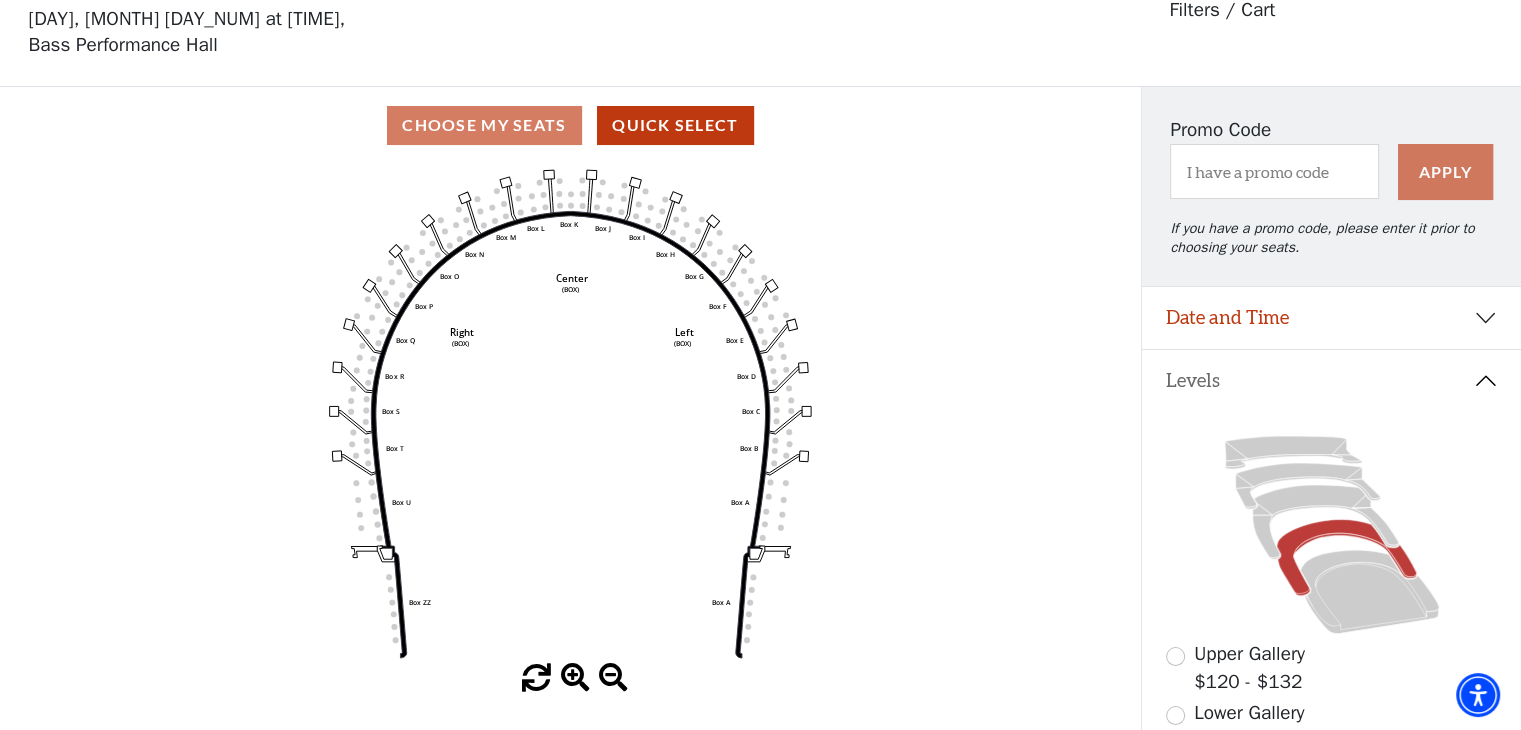 scroll, scrollTop: 92, scrollLeft: 0, axis: vertical 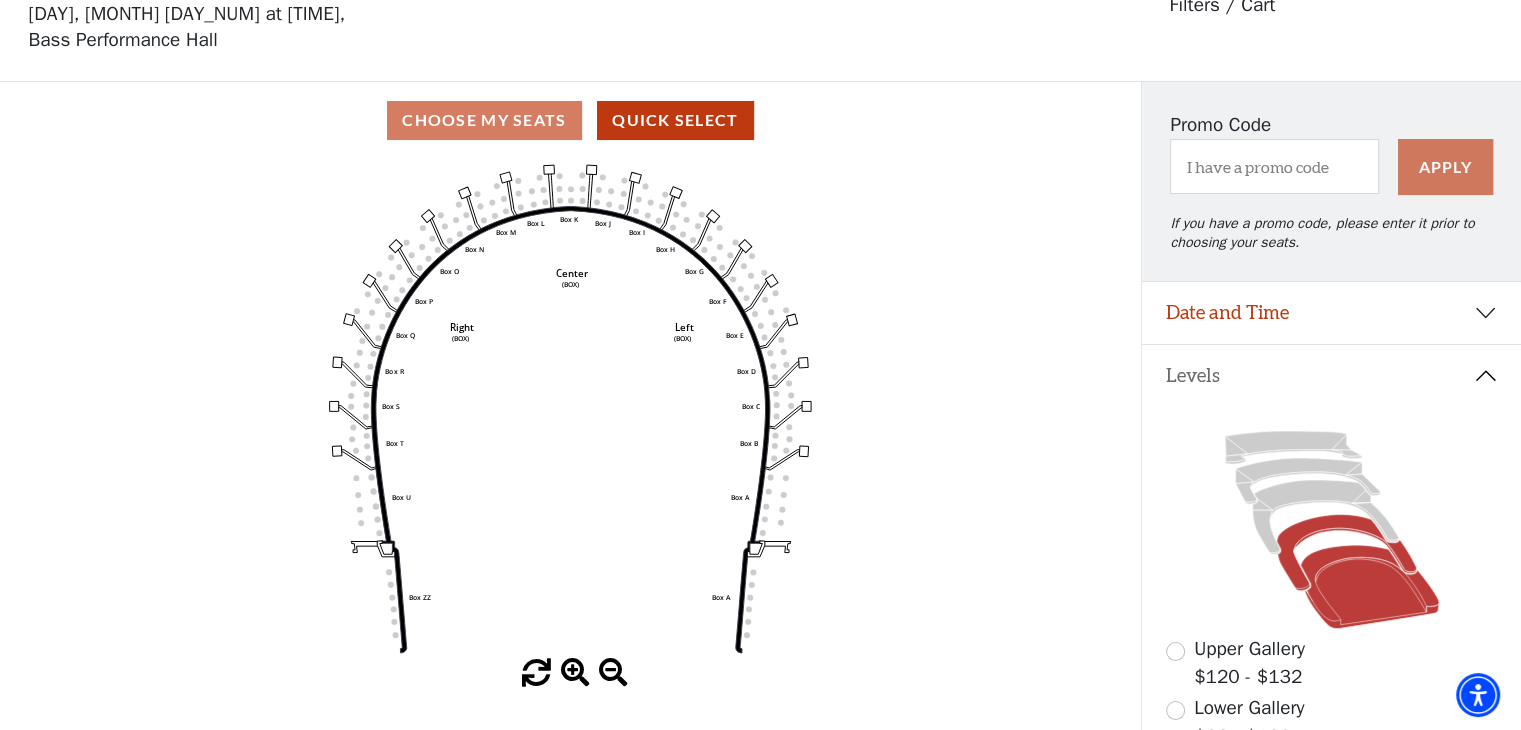 click 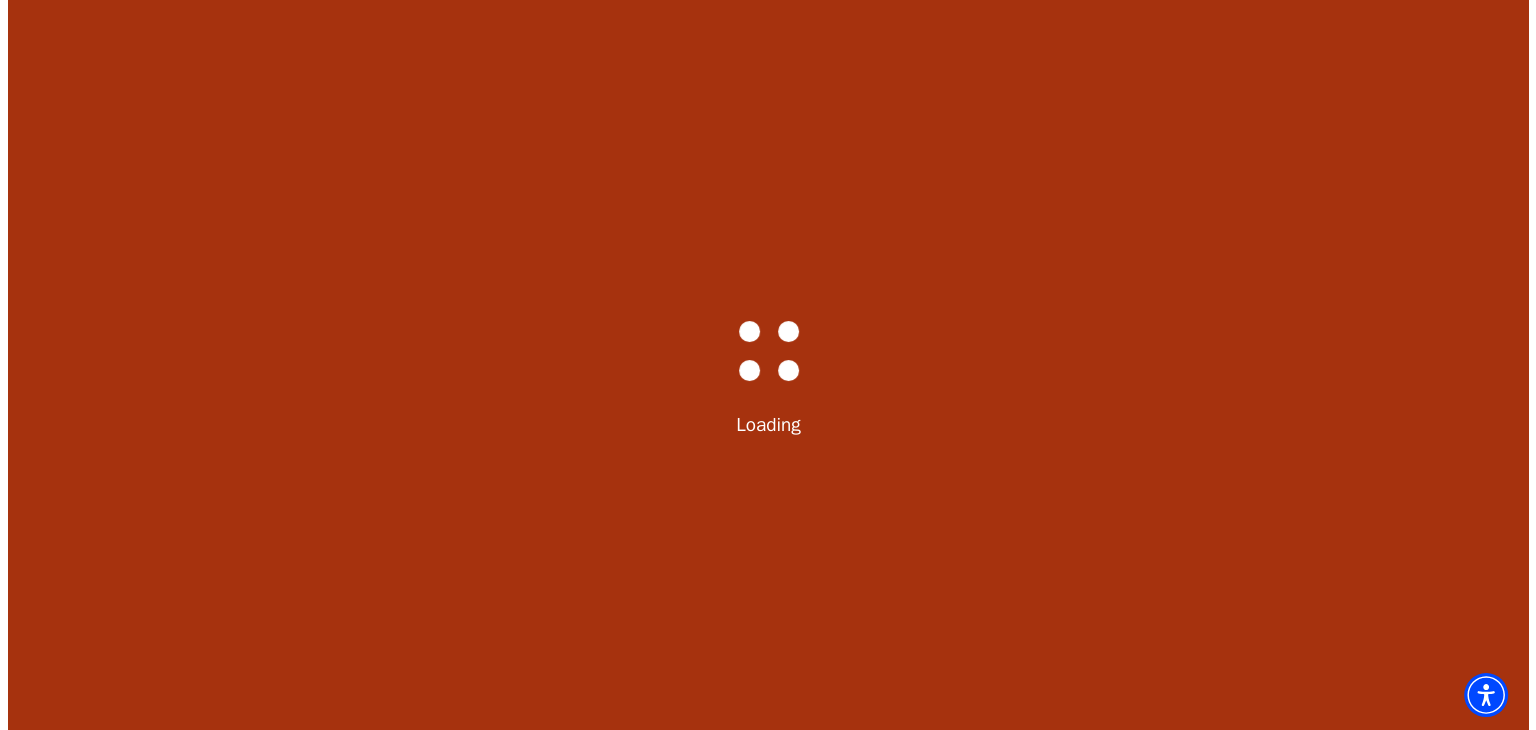 scroll, scrollTop: 0, scrollLeft: 0, axis: both 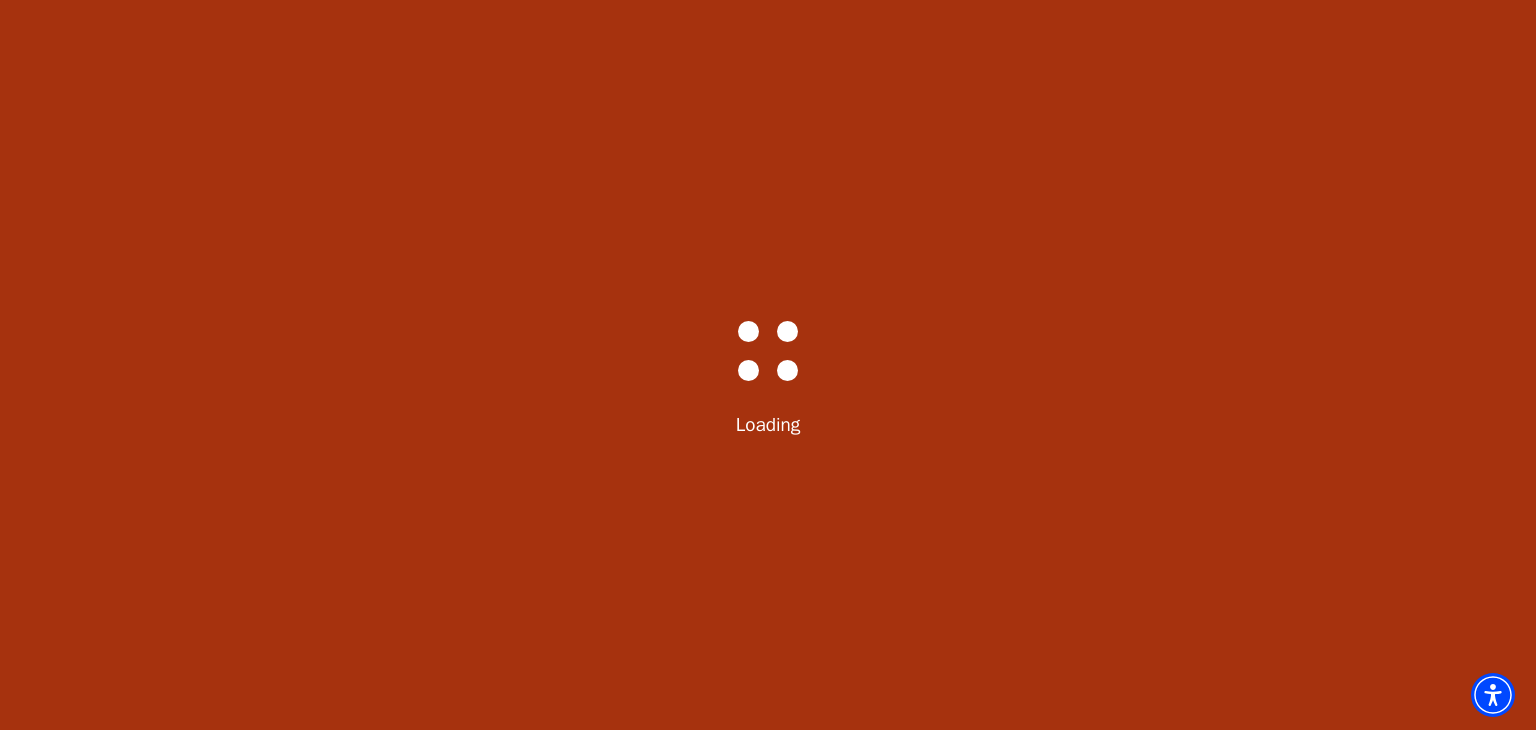 select on "6286" 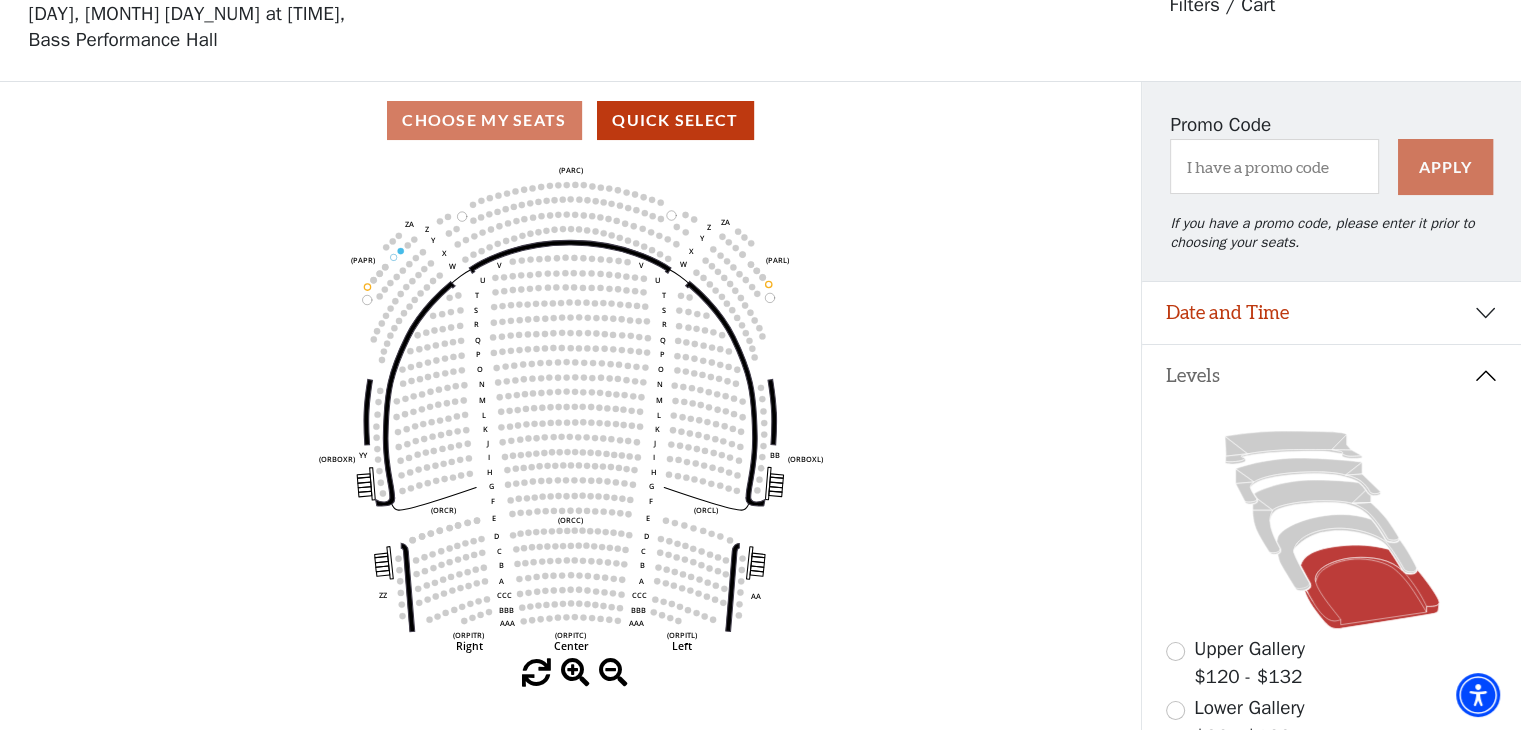 scroll, scrollTop: 92, scrollLeft: 0, axis: vertical 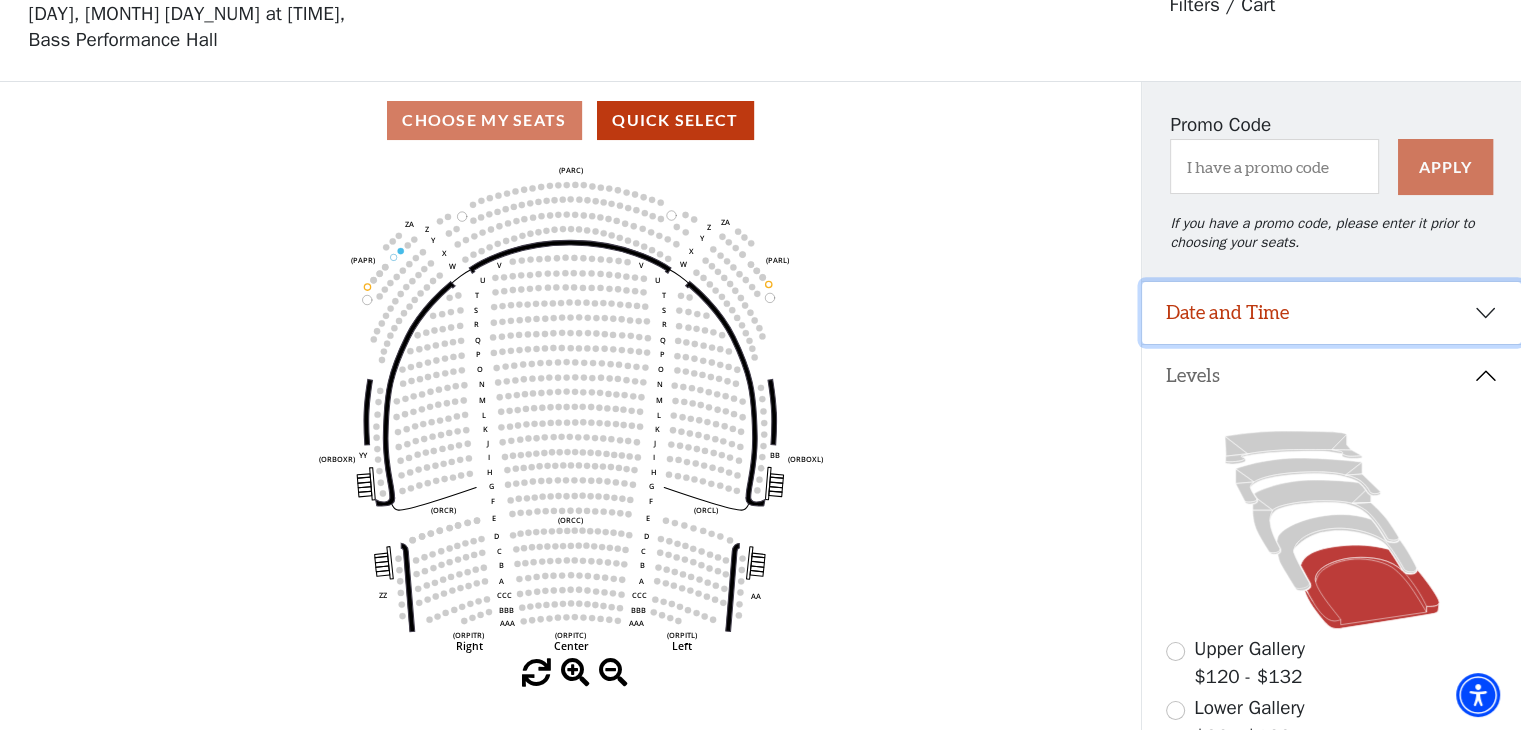 click on "Date and Time" at bounding box center (1331, 313) 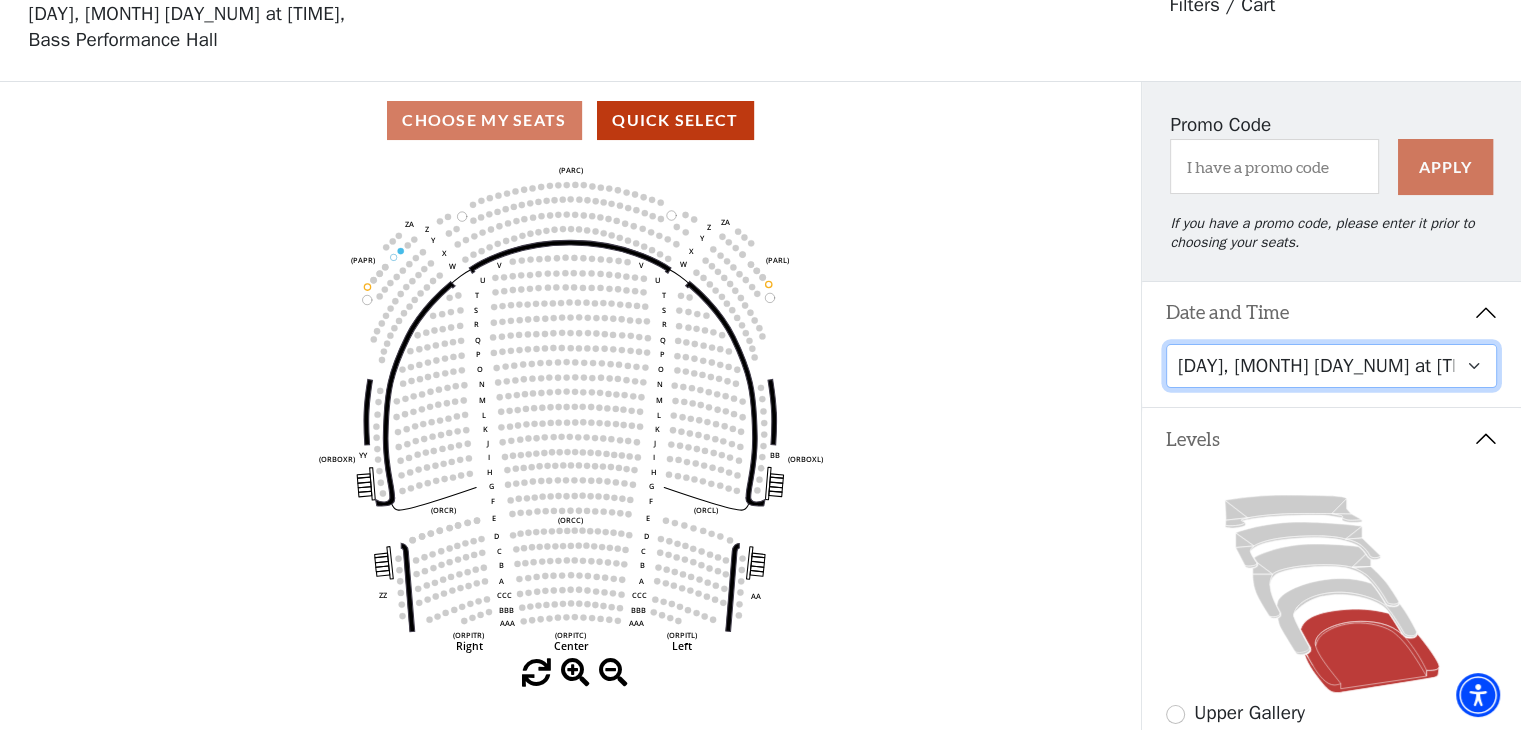 click on "[DAY], [MONTH] [DAY_NUM] at [TIME] [DAY], [MONTH] [DAY_NUM] at [TIME] [DAY], [MONTH] [DAY_NUM] at [TIME] [DAY], [MONTH] [DAY_NUM] at [TIME] [DAY], [MONTH] [DAY_NUM] at [TIME]" at bounding box center [1332, 366] 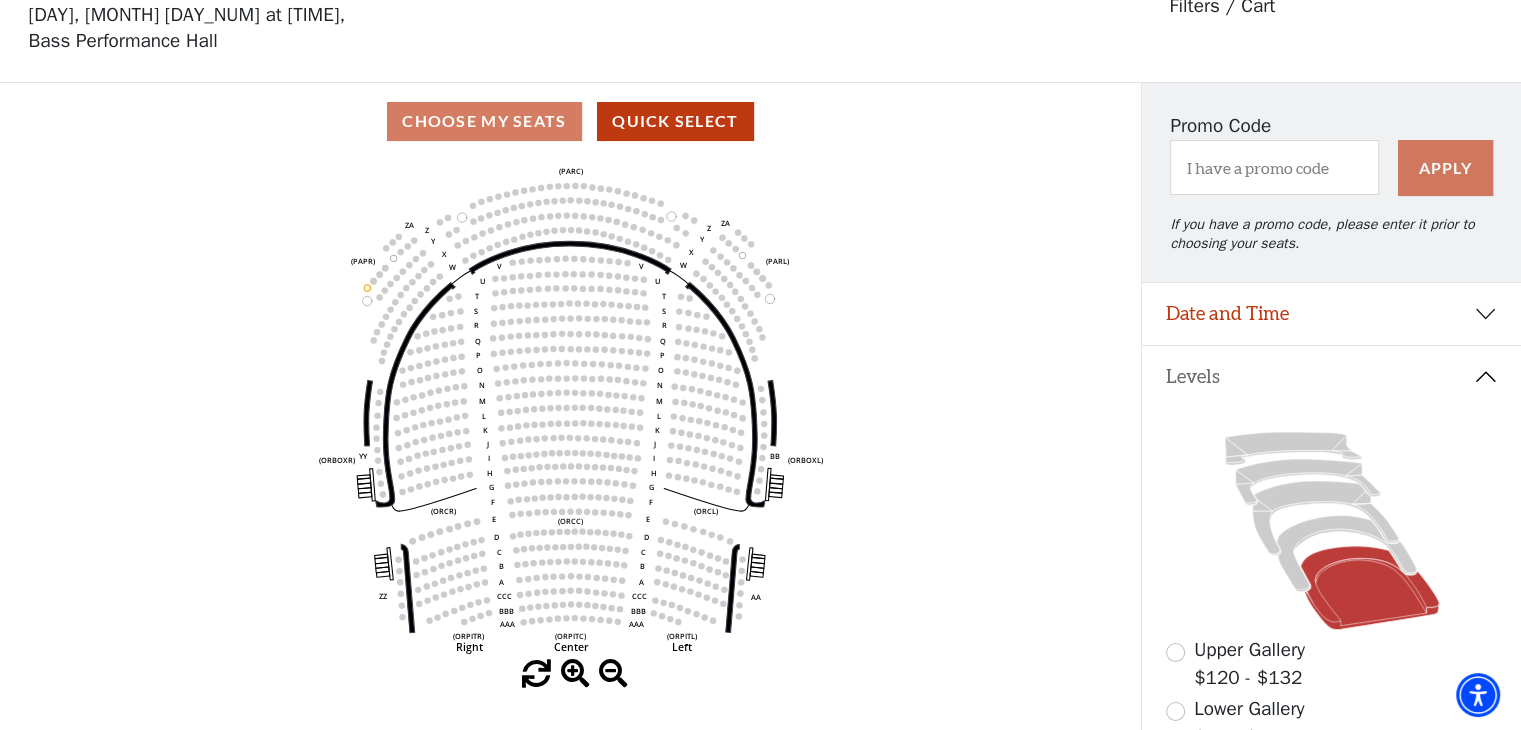 scroll, scrollTop: 92, scrollLeft: 0, axis: vertical 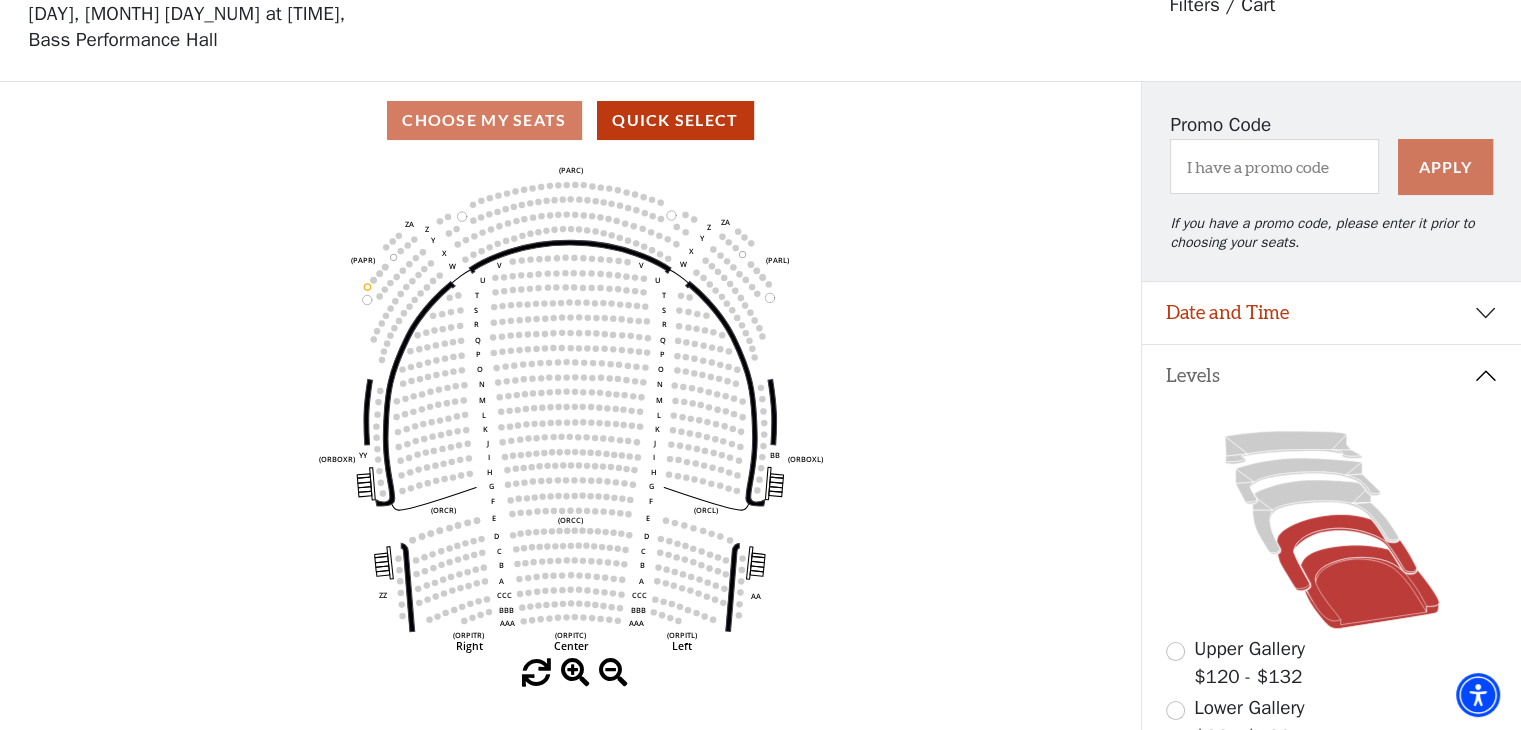 click 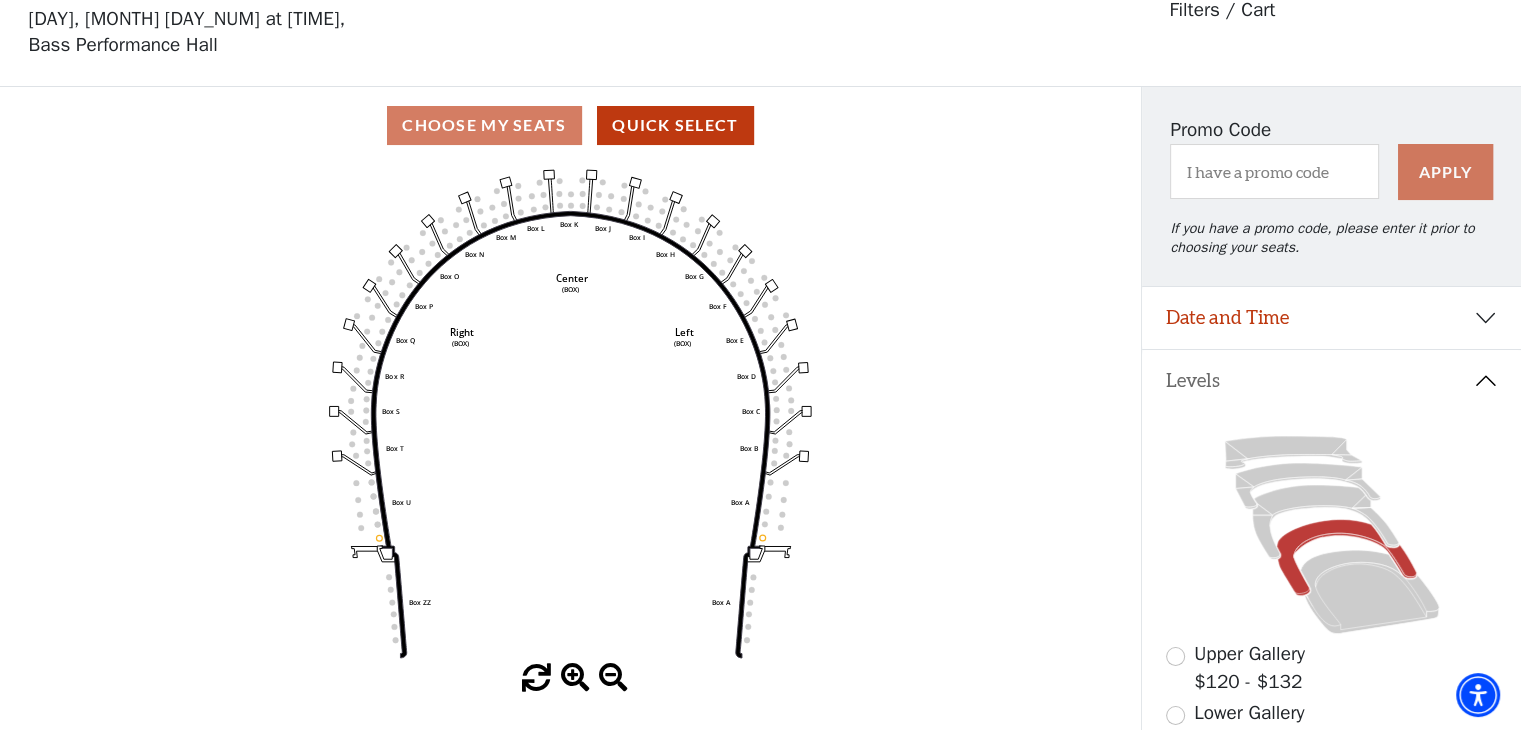 scroll, scrollTop: 92, scrollLeft: 0, axis: vertical 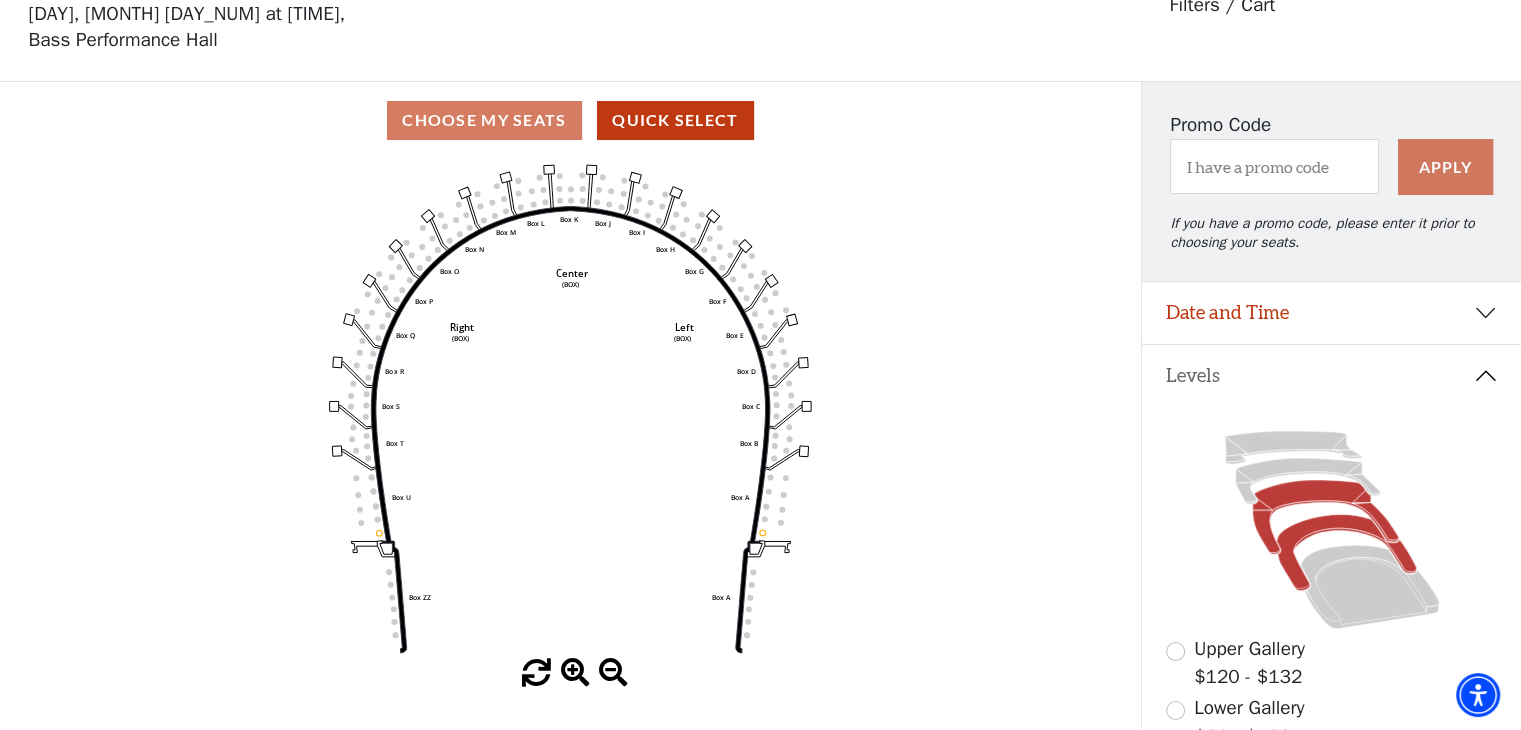 click 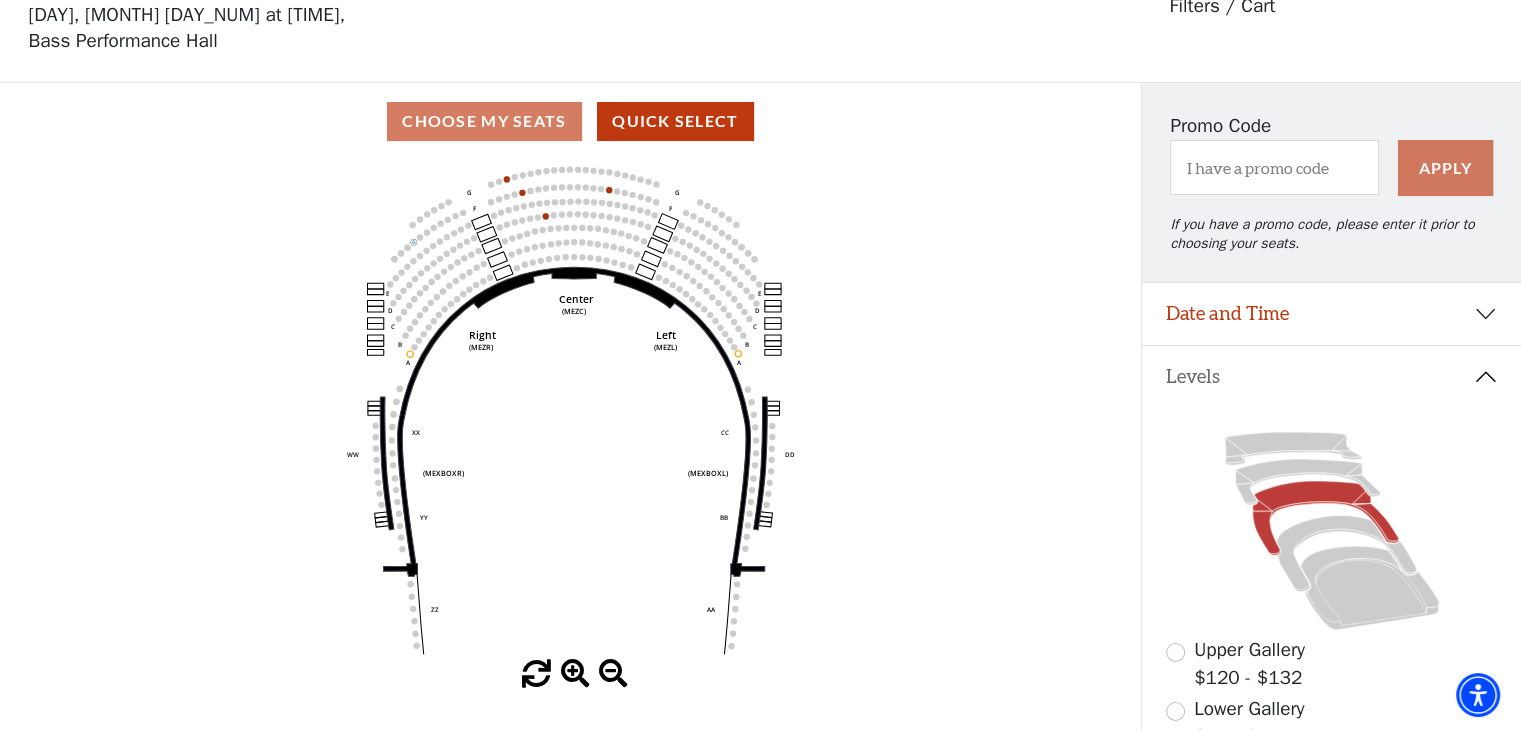 scroll, scrollTop: 92, scrollLeft: 0, axis: vertical 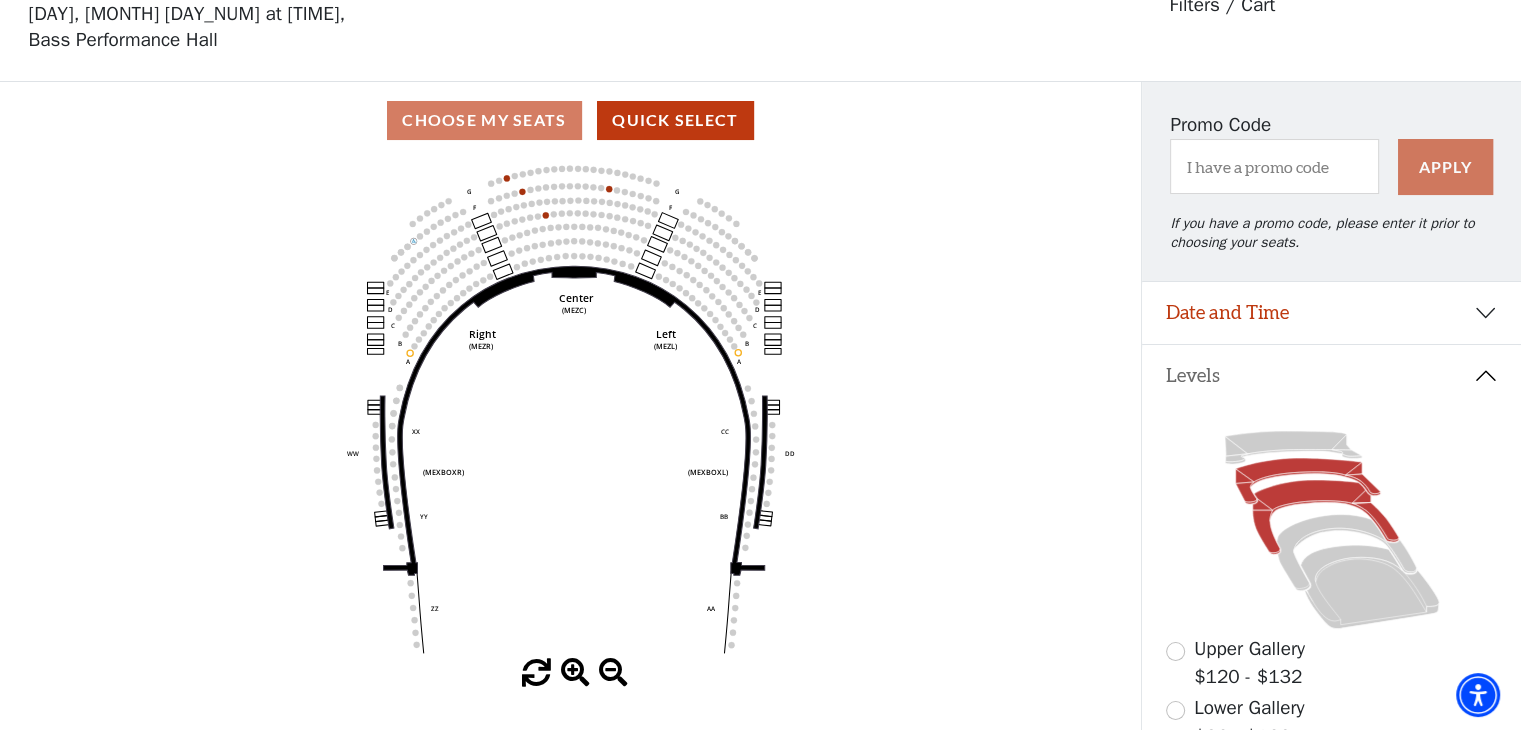 click 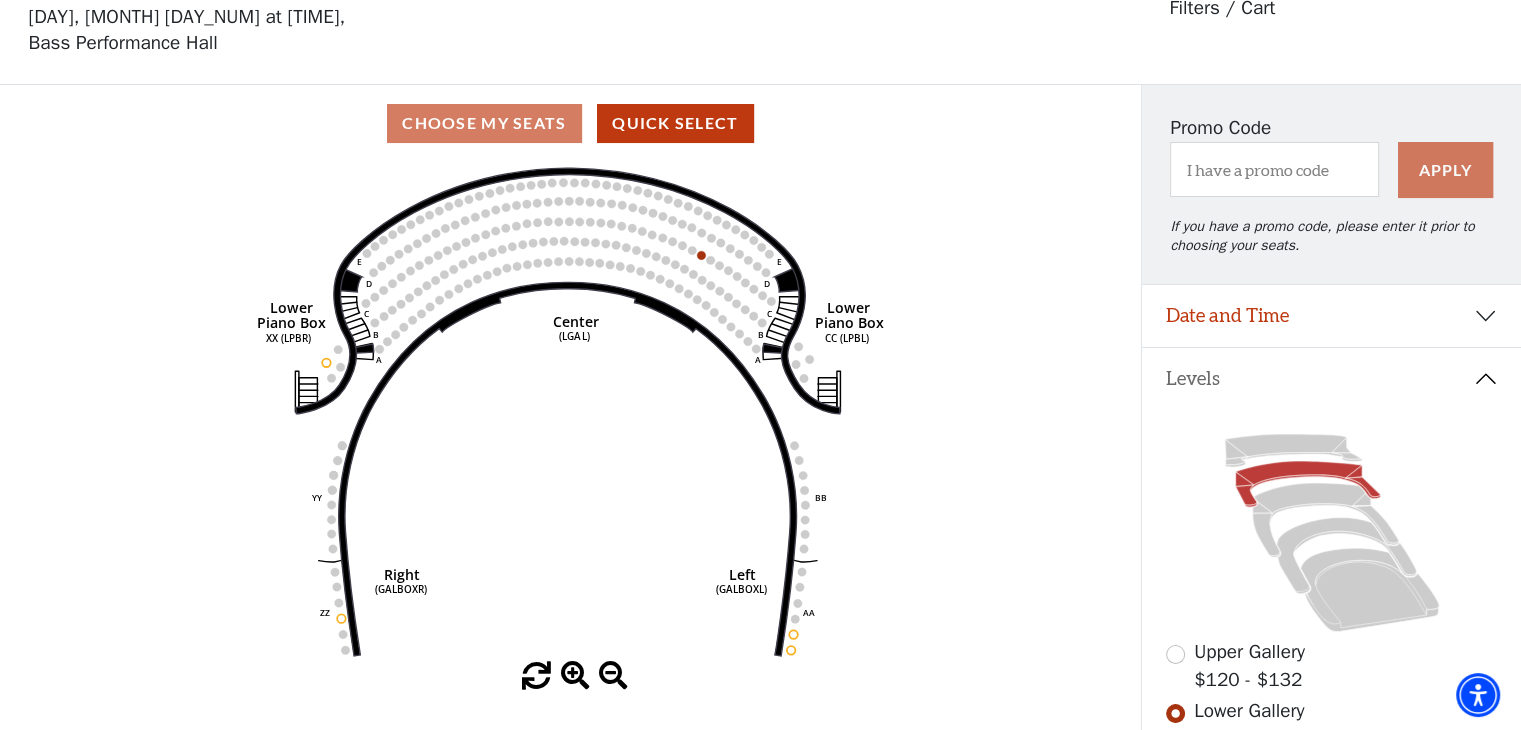scroll, scrollTop: 92, scrollLeft: 0, axis: vertical 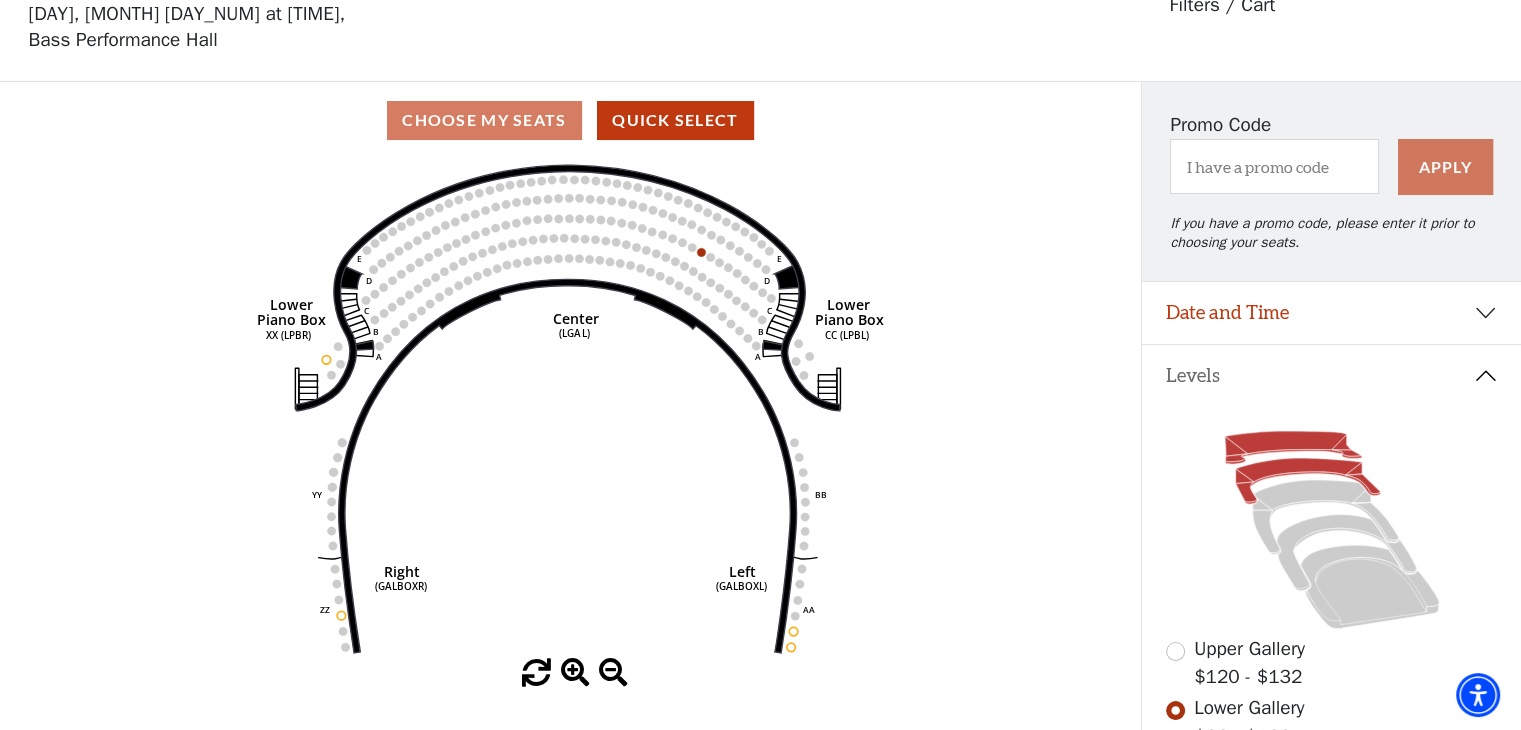 click 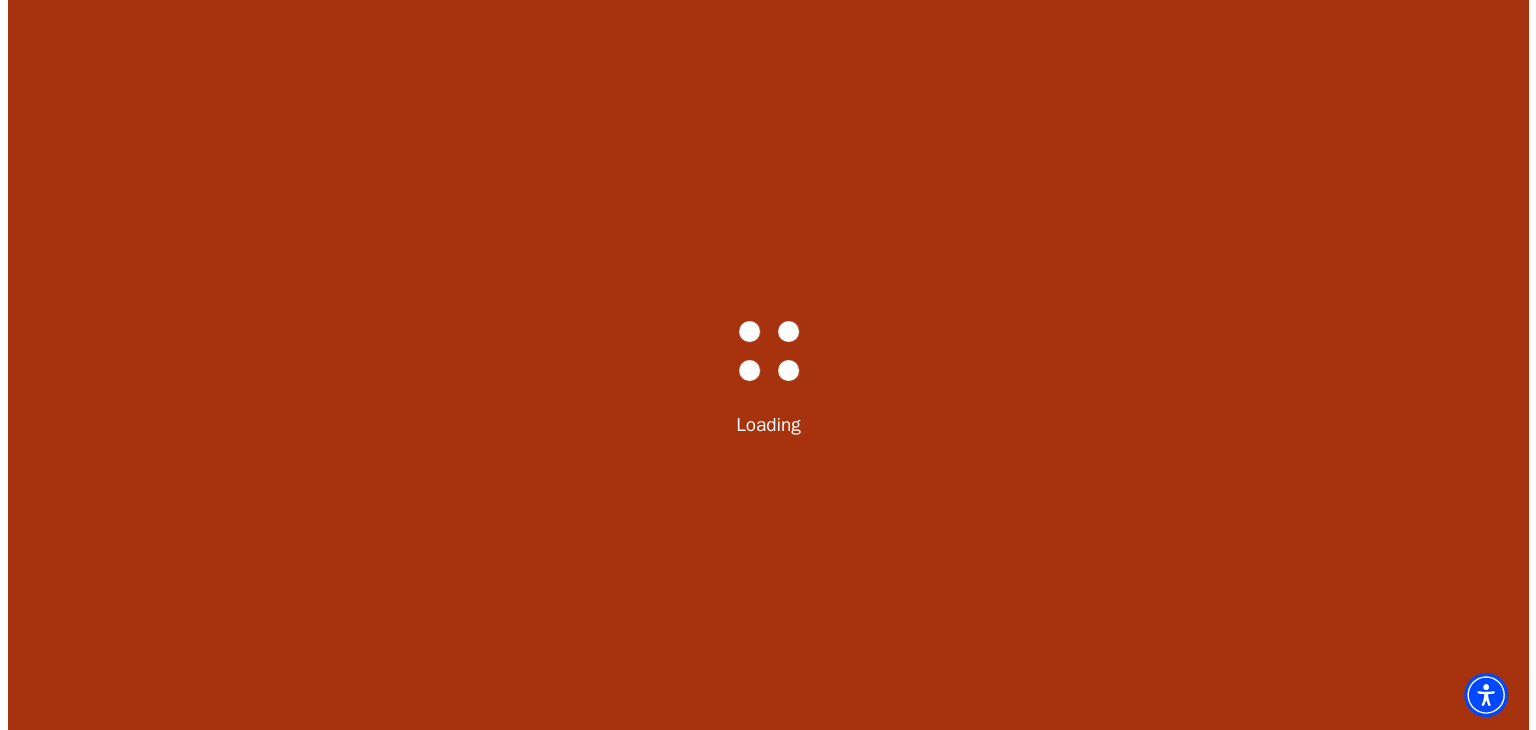 scroll, scrollTop: 0, scrollLeft: 0, axis: both 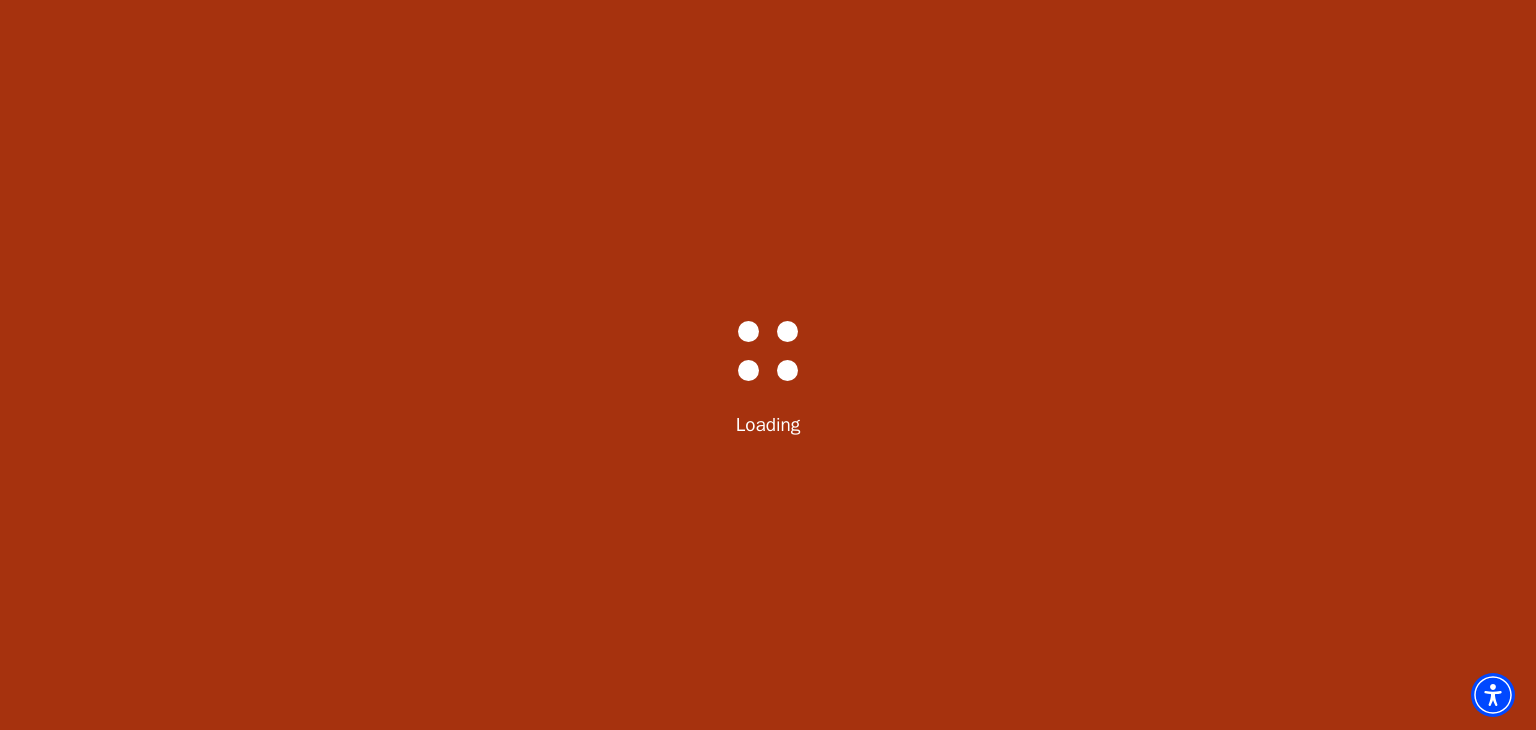 select on "6287" 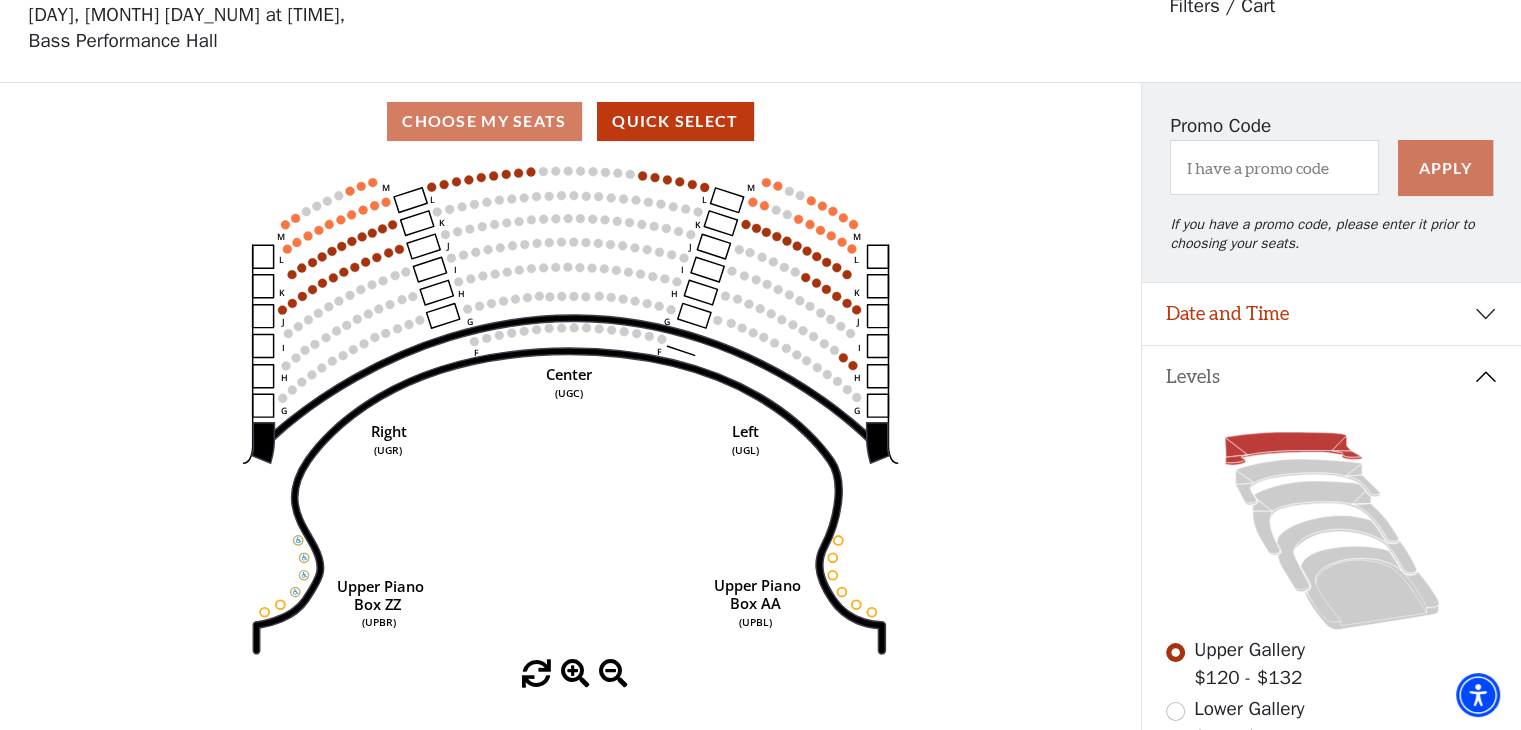 scroll, scrollTop: 92, scrollLeft: 0, axis: vertical 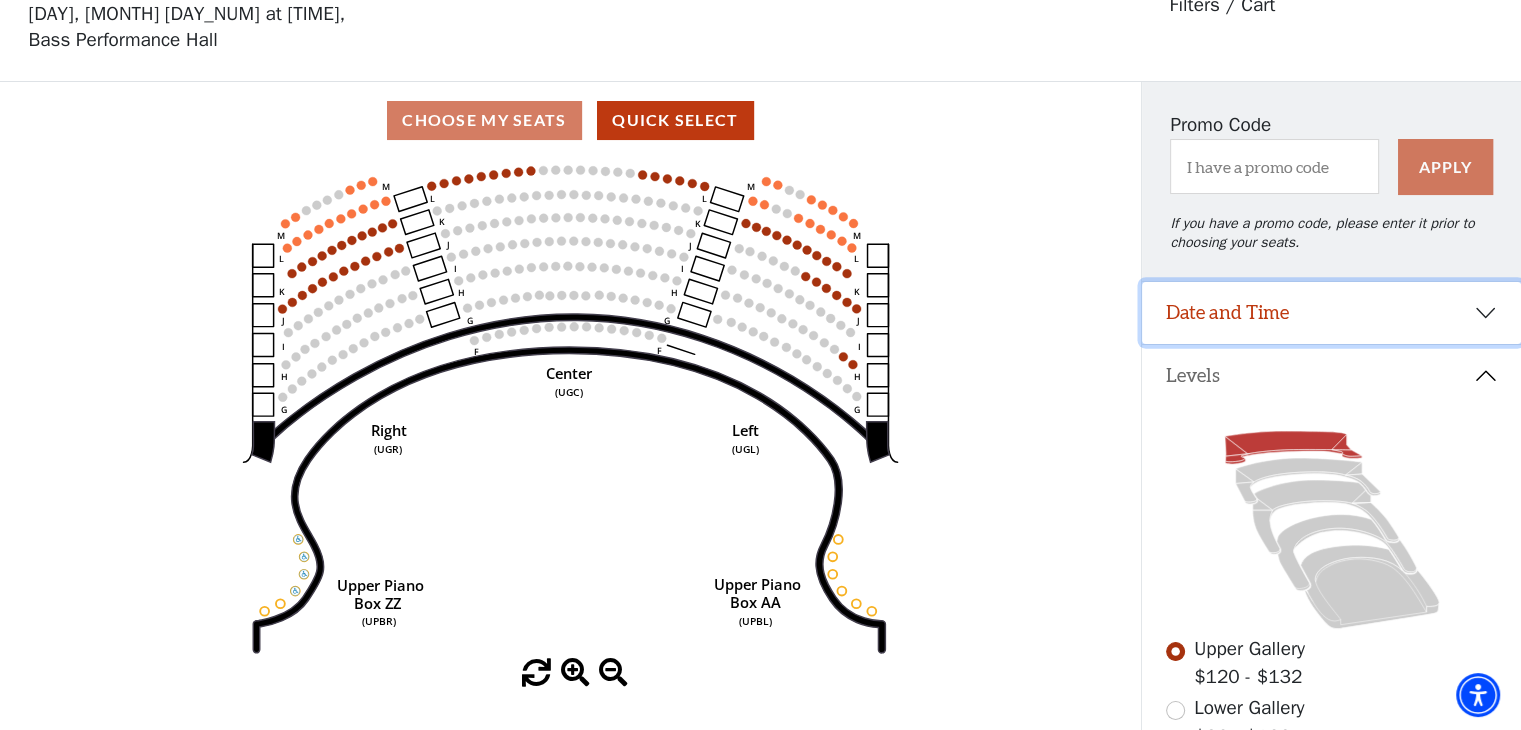 click on "Date and Time" at bounding box center (1331, 313) 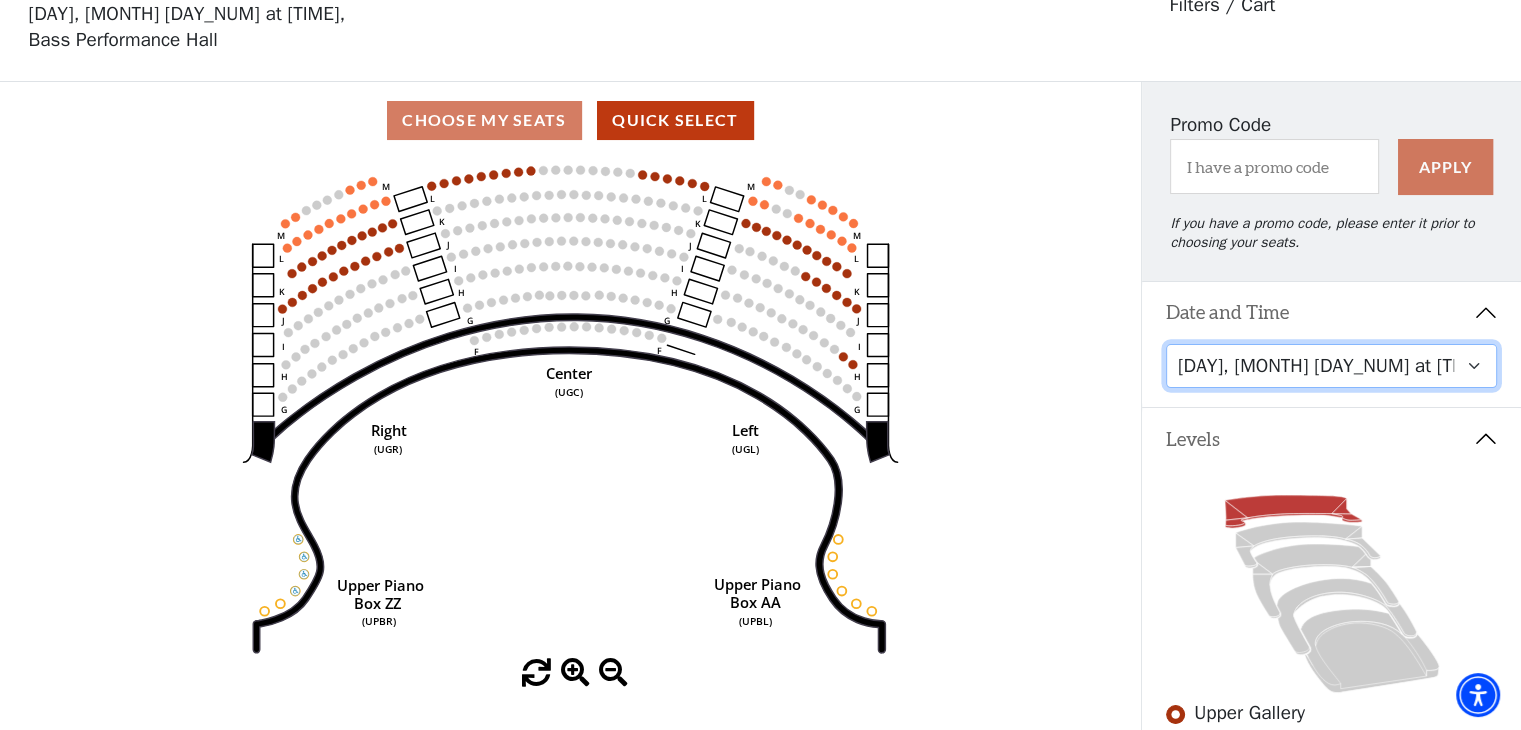 click on "[DAY], [MONTH] [DAY_NUM] at [TIME] [DAY], [MONTH] [DAY_NUM] at [TIME] [DAY], [MONTH] [DAY_NUM] at [TIME] [DAY], [MONTH] [DAY_NUM] at [TIME] [DAY], [MONTH] [DAY_NUM] at [TIME]" at bounding box center [1332, 366] 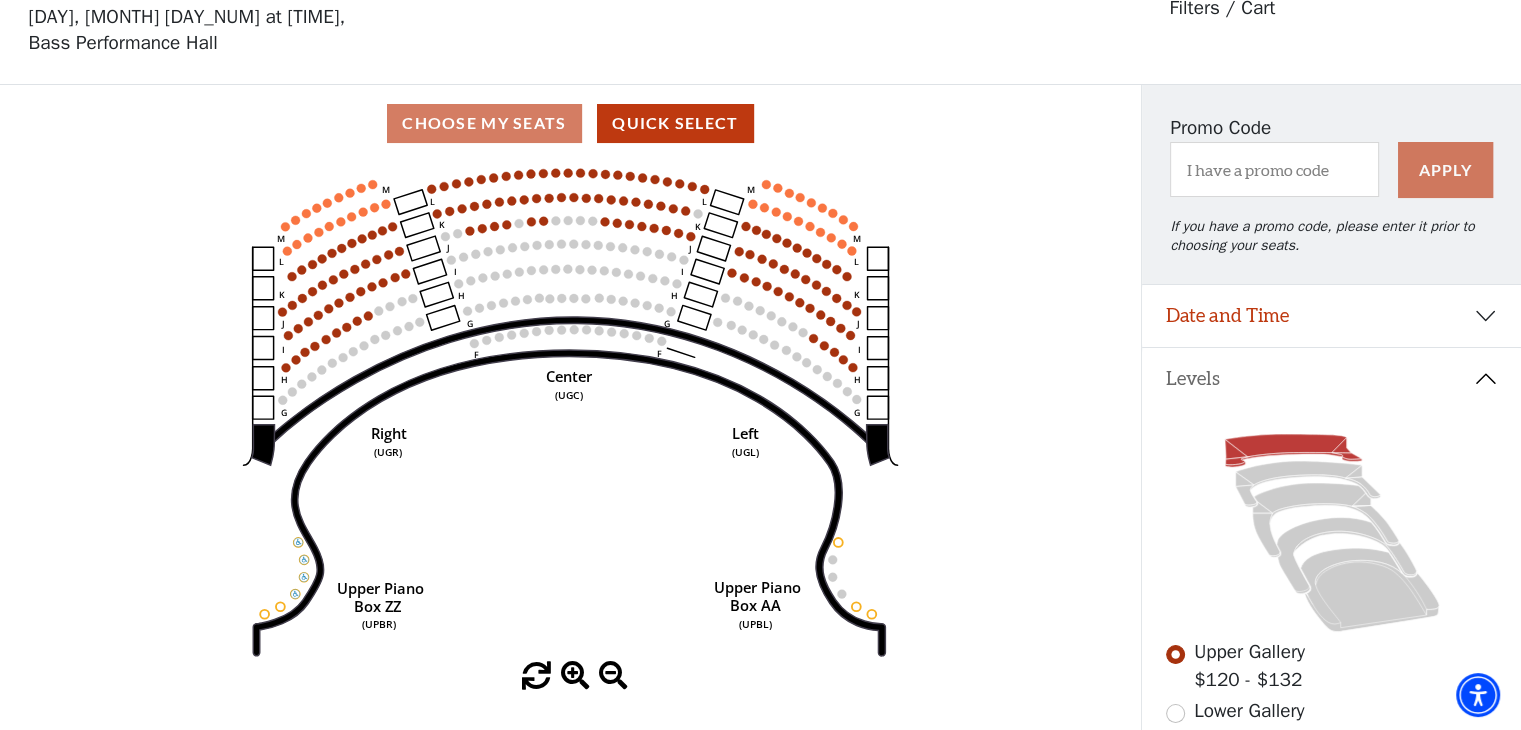 scroll, scrollTop: 92, scrollLeft: 0, axis: vertical 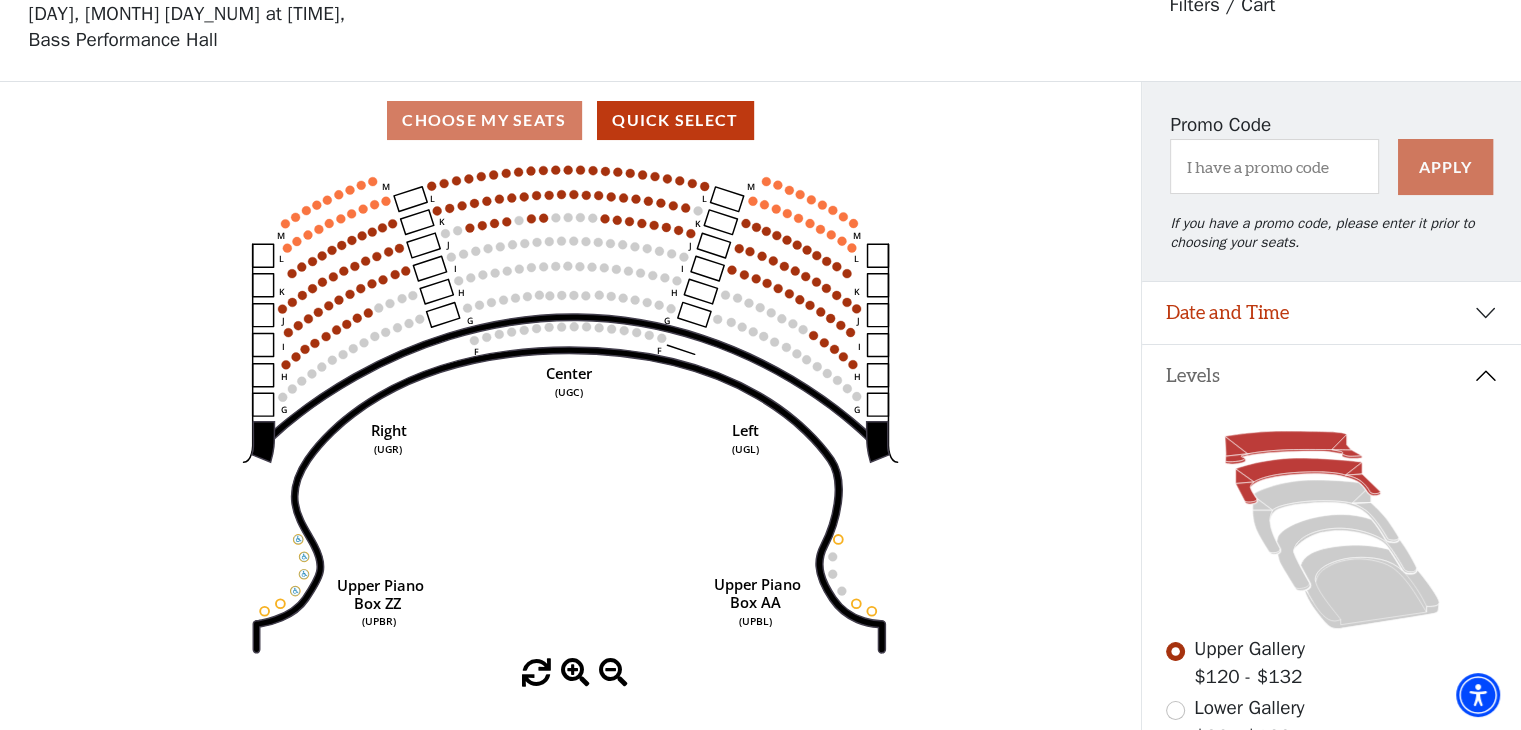 click 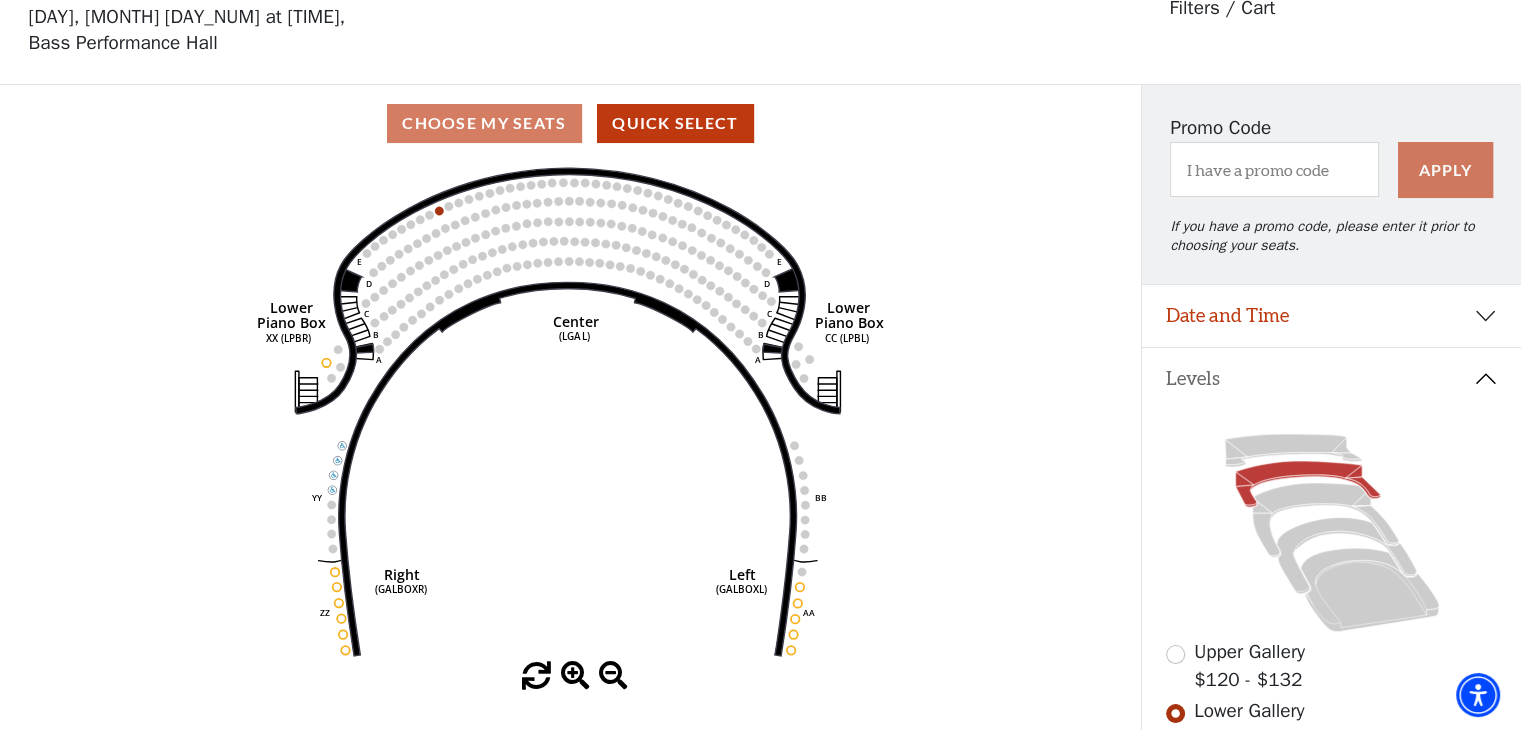 scroll, scrollTop: 92, scrollLeft: 0, axis: vertical 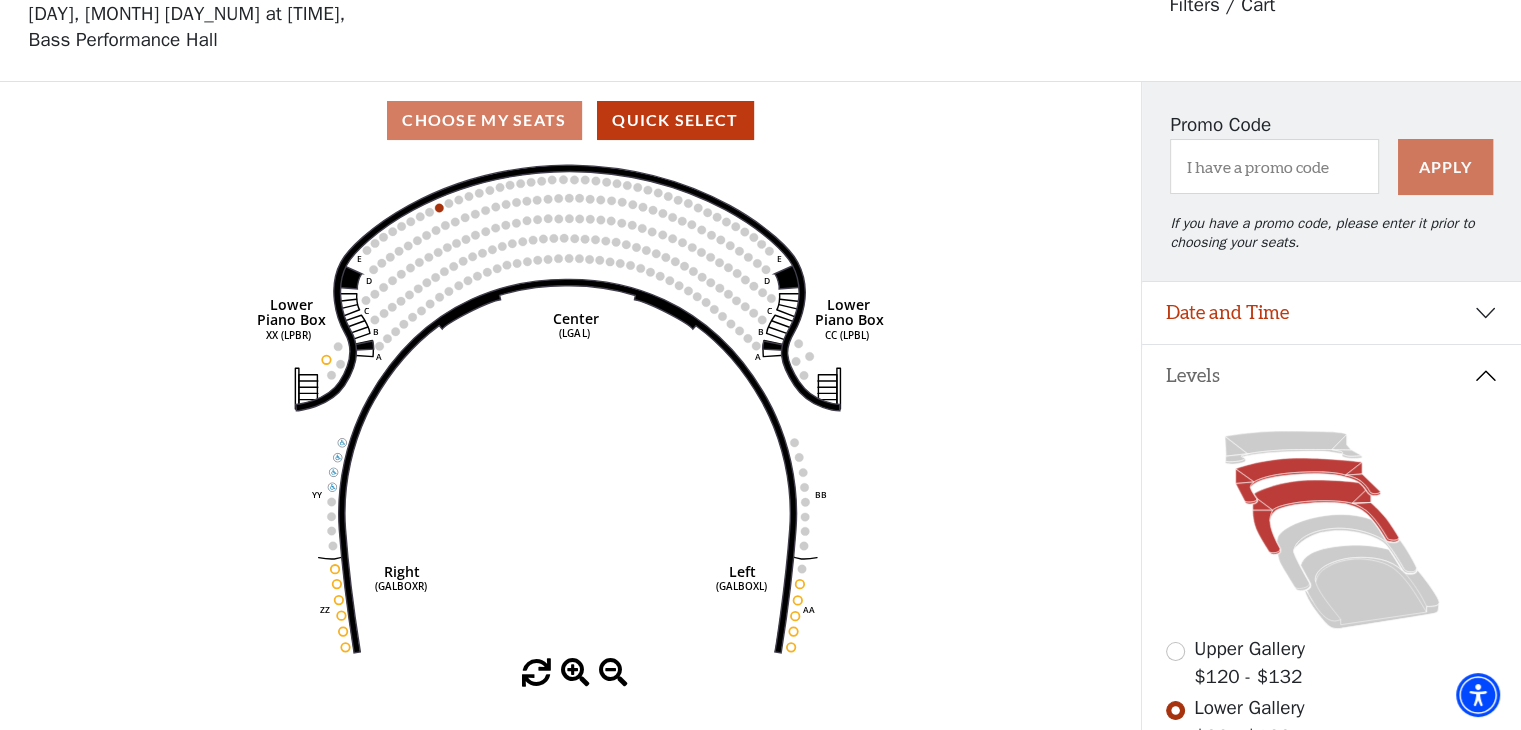 click 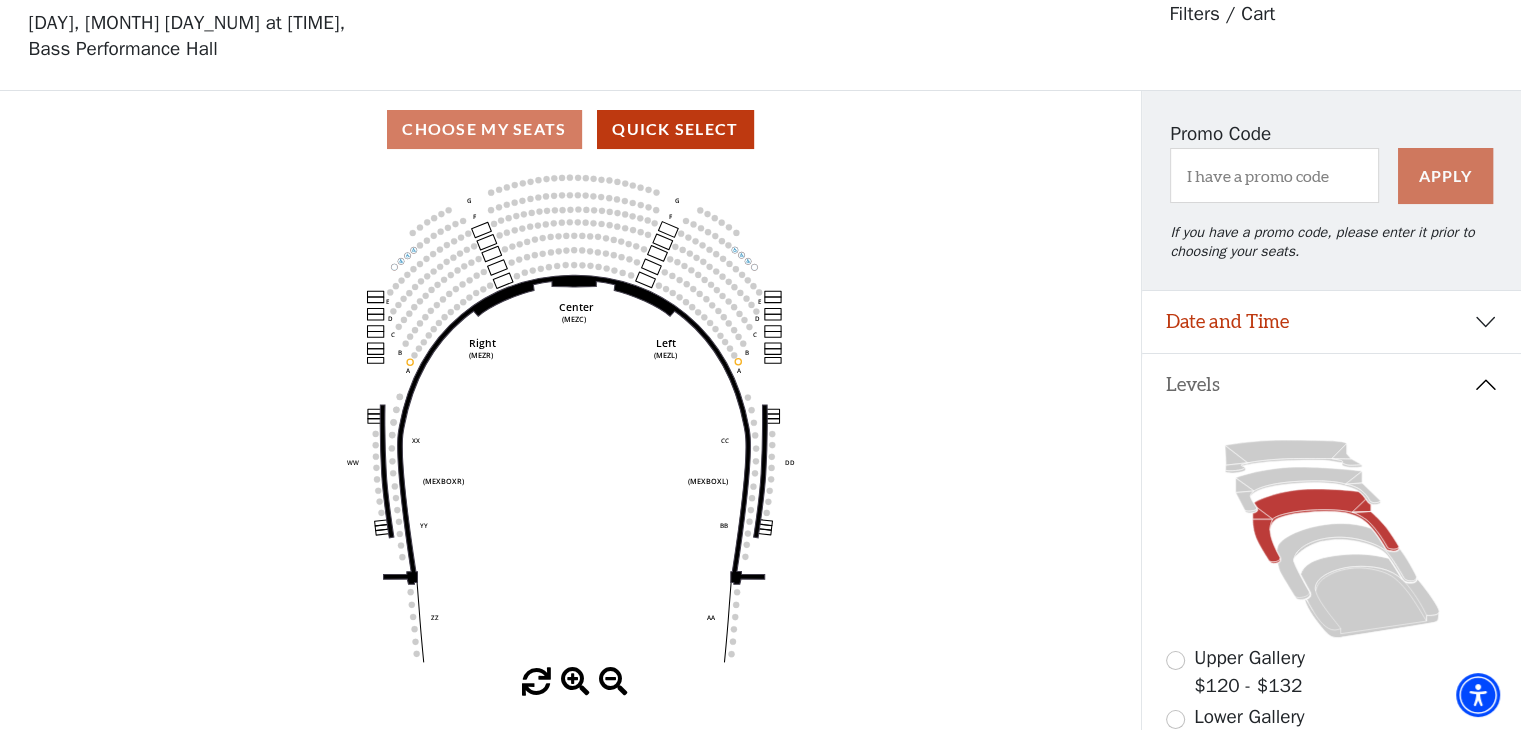 scroll, scrollTop: 92, scrollLeft: 0, axis: vertical 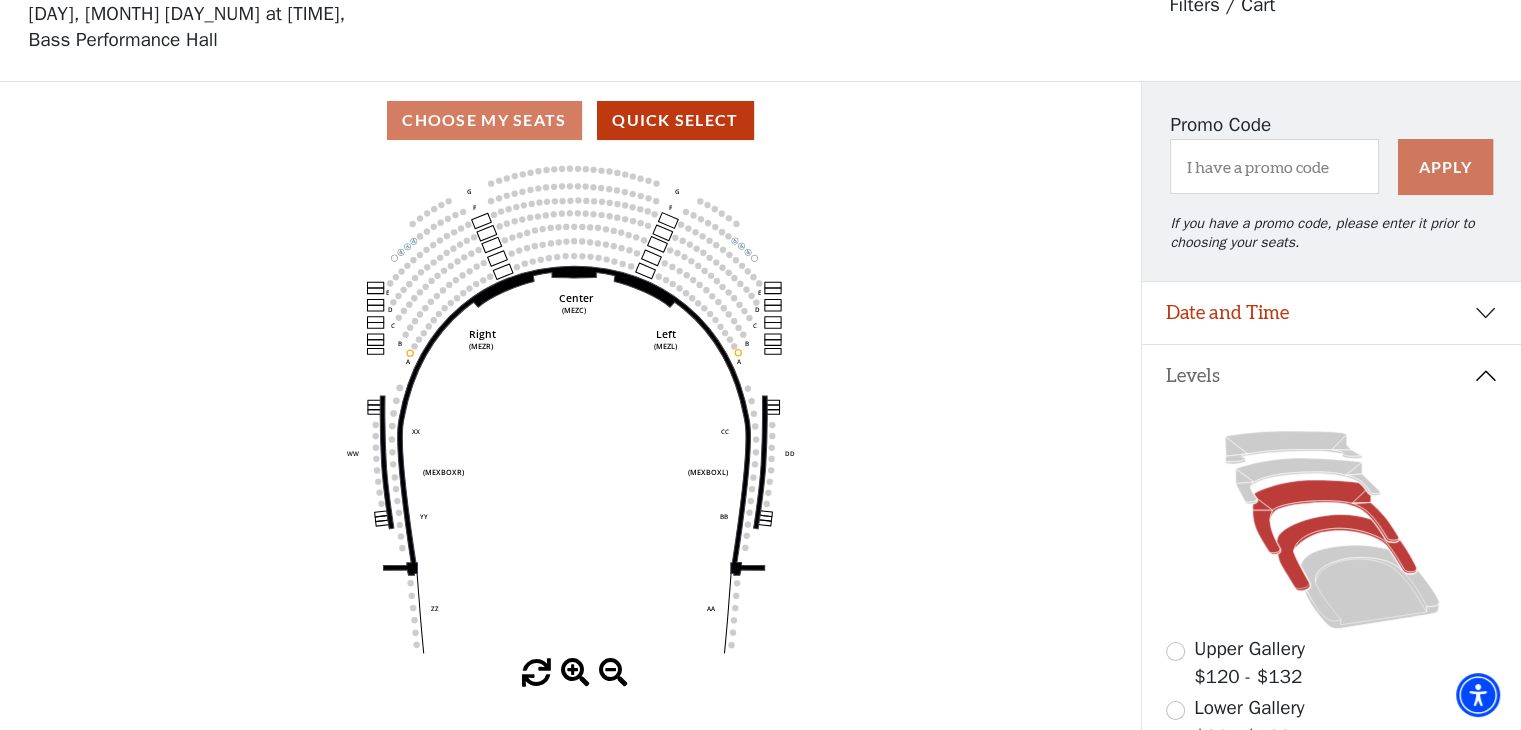 click 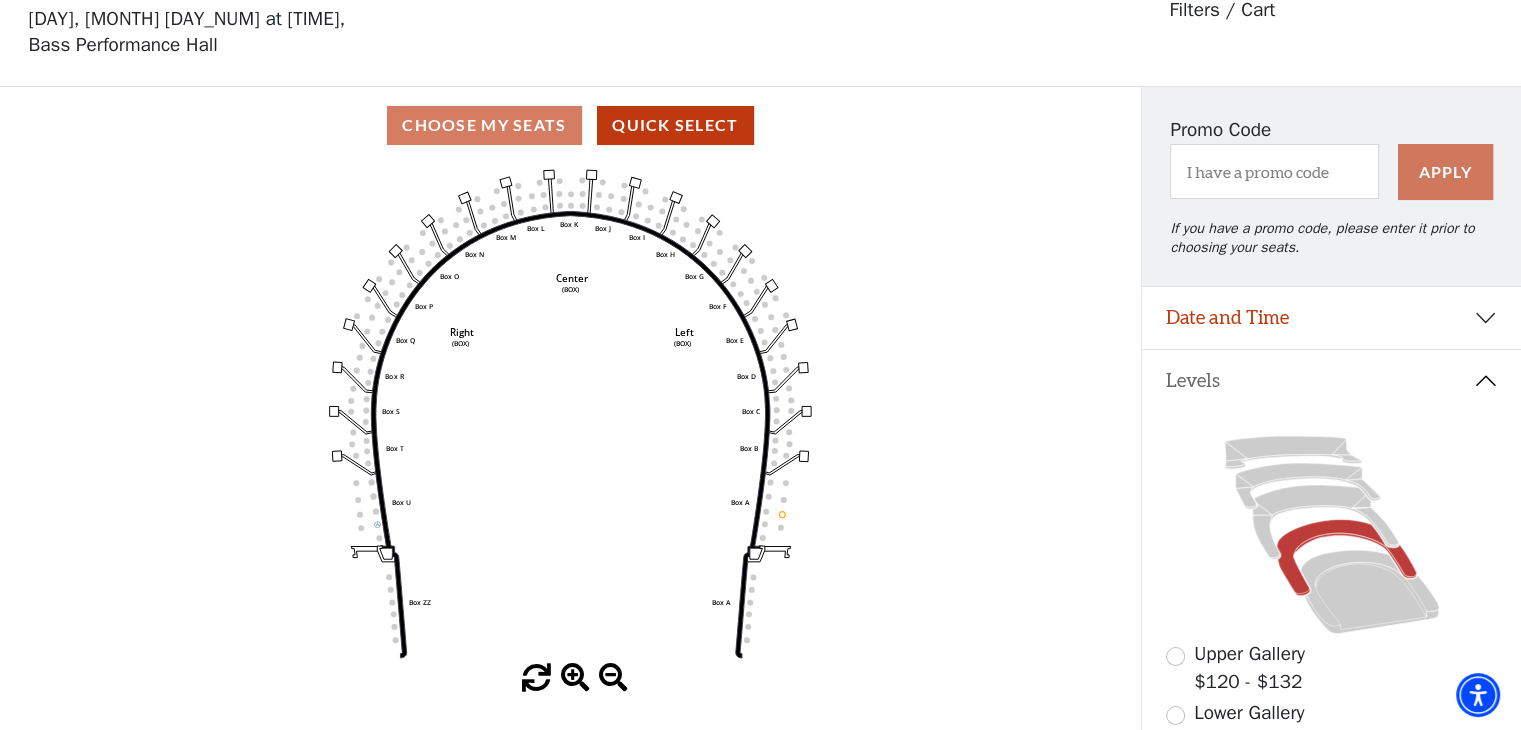 scroll, scrollTop: 92, scrollLeft: 0, axis: vertical 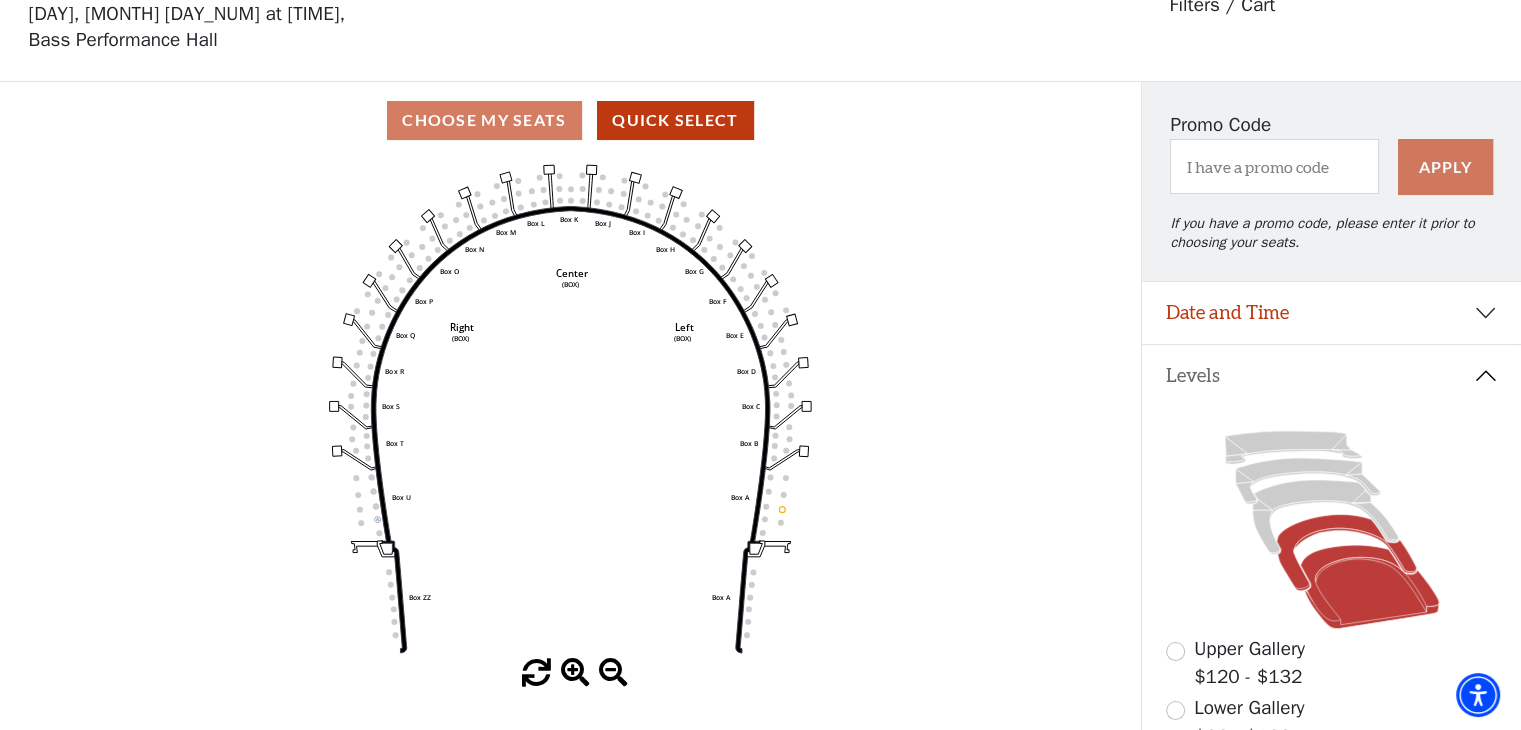 click 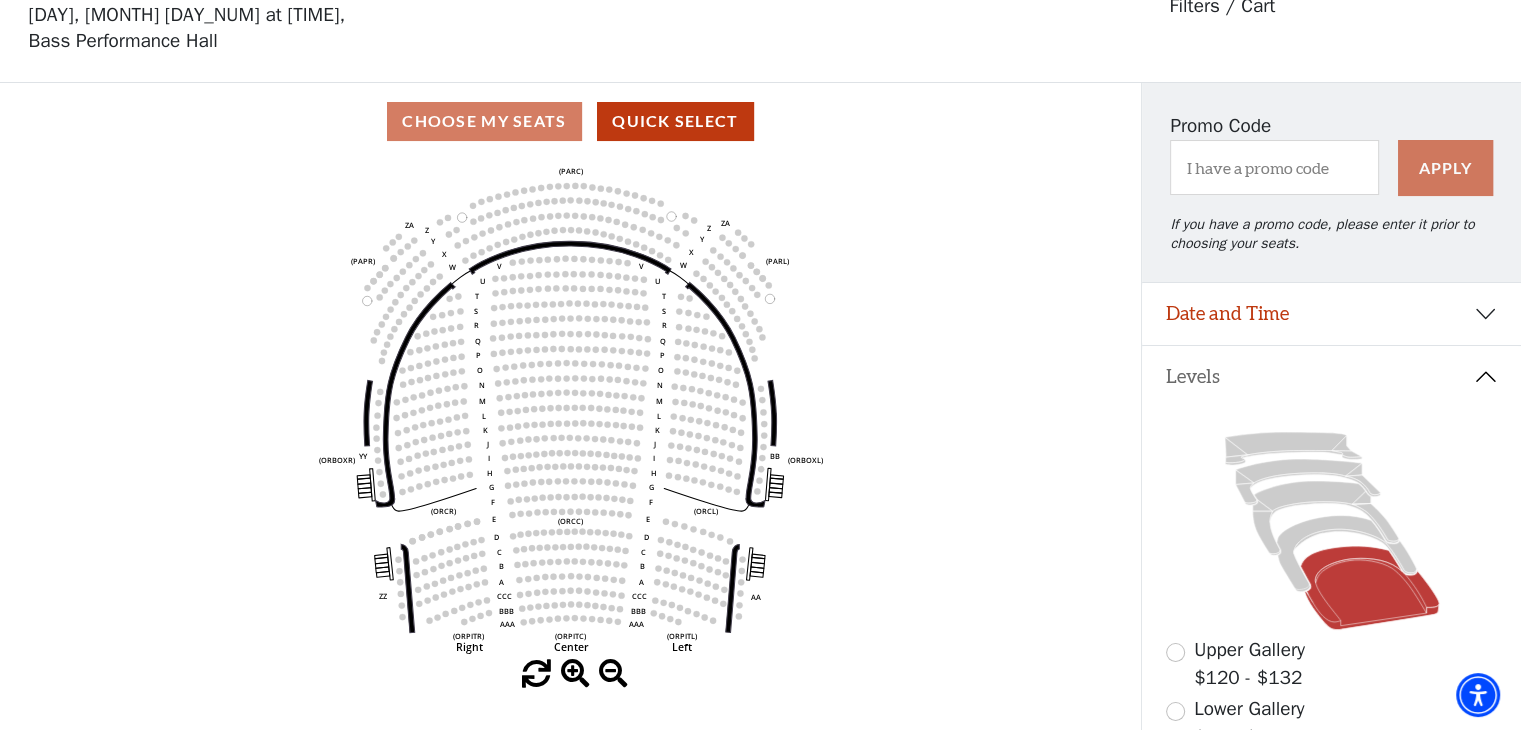 scroll, scrollTop: 92, scrollLeft: 0, axis: vertical 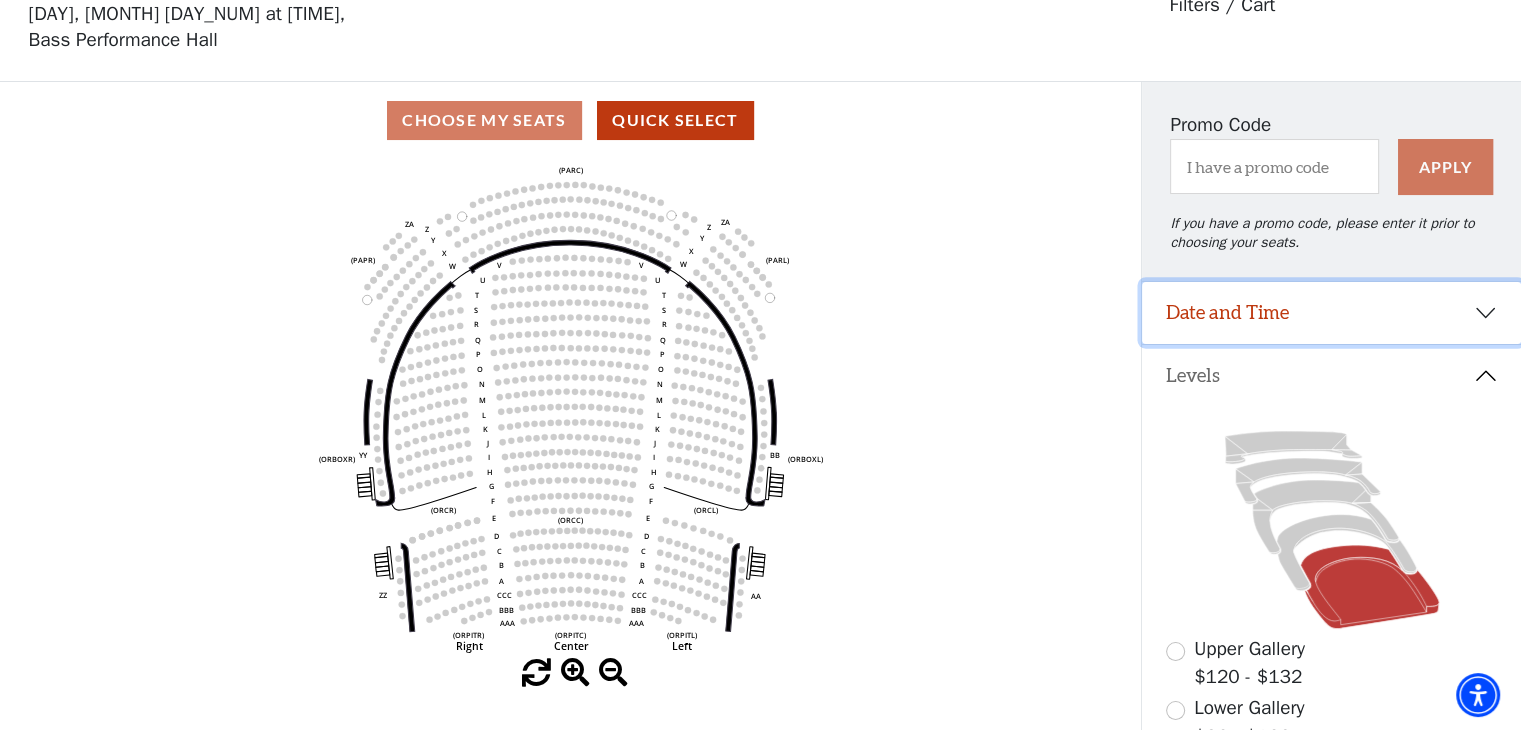 click on "Date and Time" at bounding box center [1331, 313] 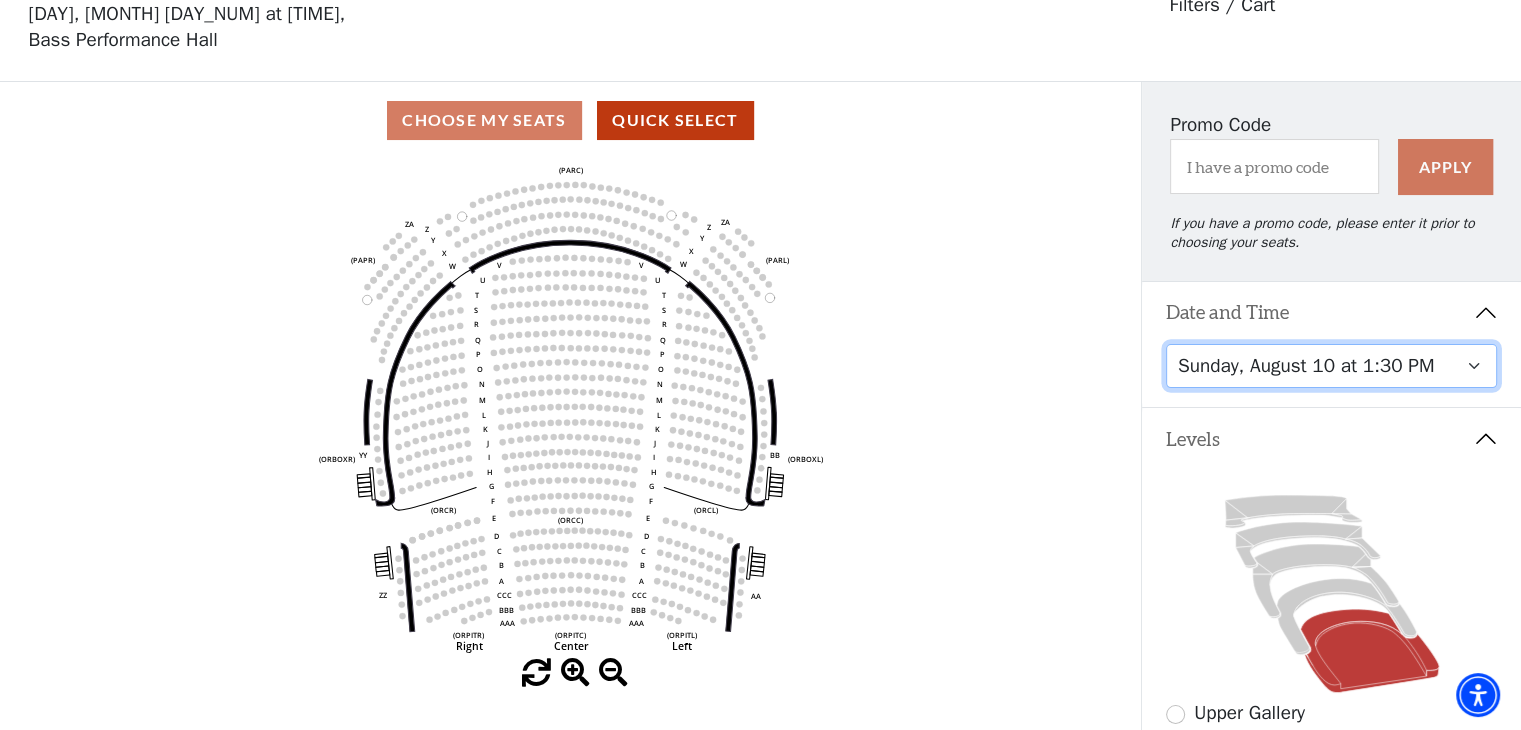 click on "[DAY], [MONTH] [DAY_NUM] at [TIME] [DAY], [MONTH] [DAY_NUM] at [TIME] [DAY], [MONTH] [DAY_NUM] at [TIME] [DAY], [MONTH] [DAY_NUM] at [TIME] [DAY], [MONTH] [DAY_NUM] at [TIME]" at bounding box center (1332, 366) 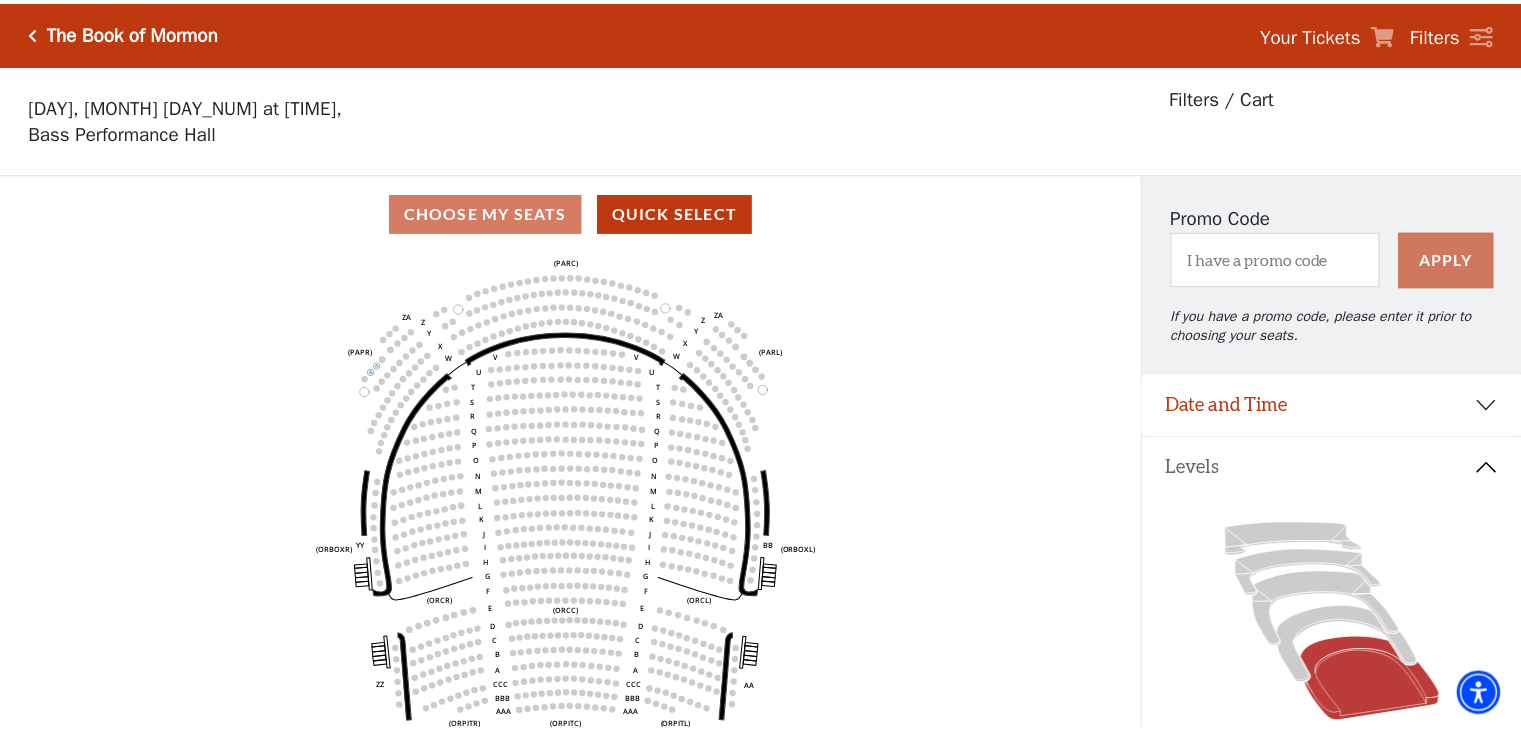 scroll, scrollTop: 92, scrollLeft: 0, axis: vertical 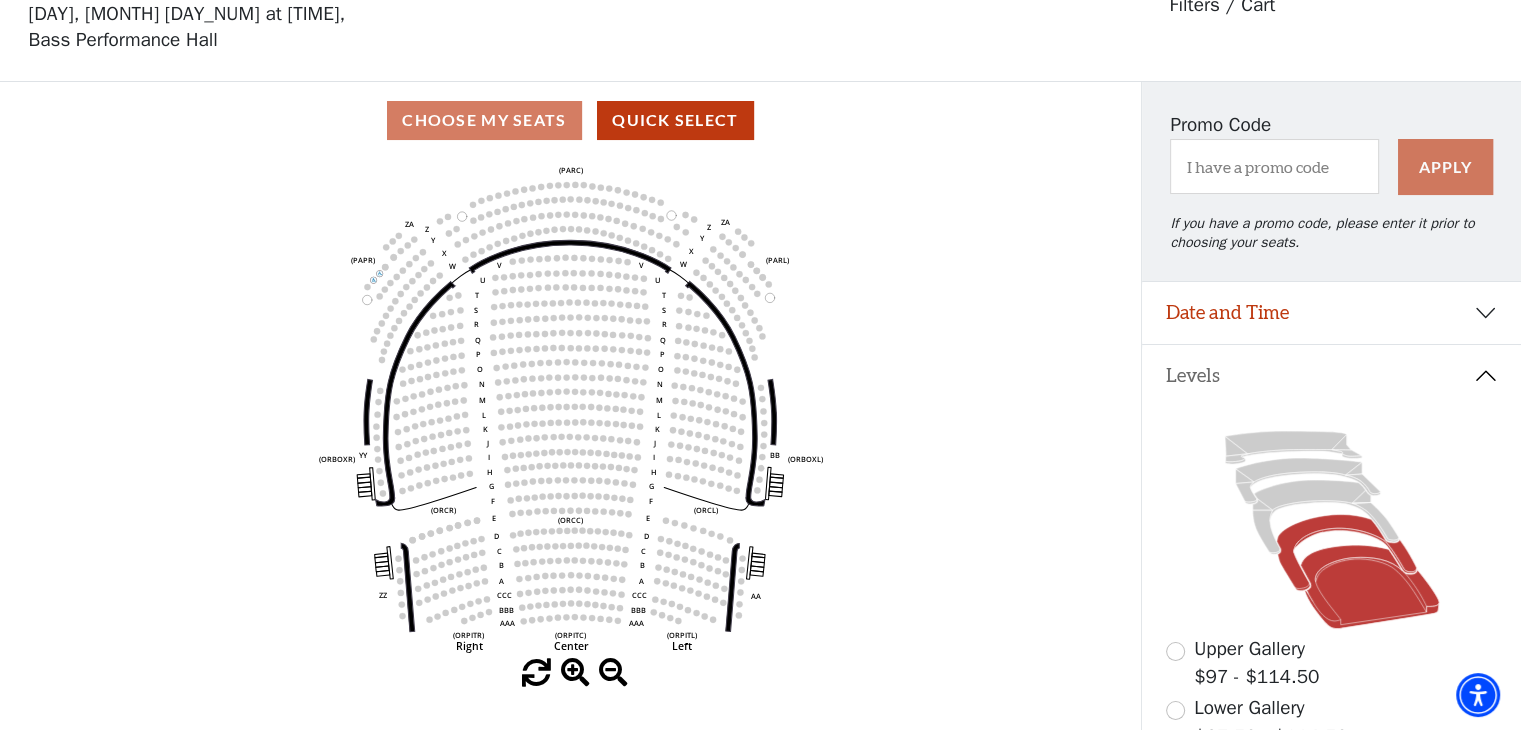 click 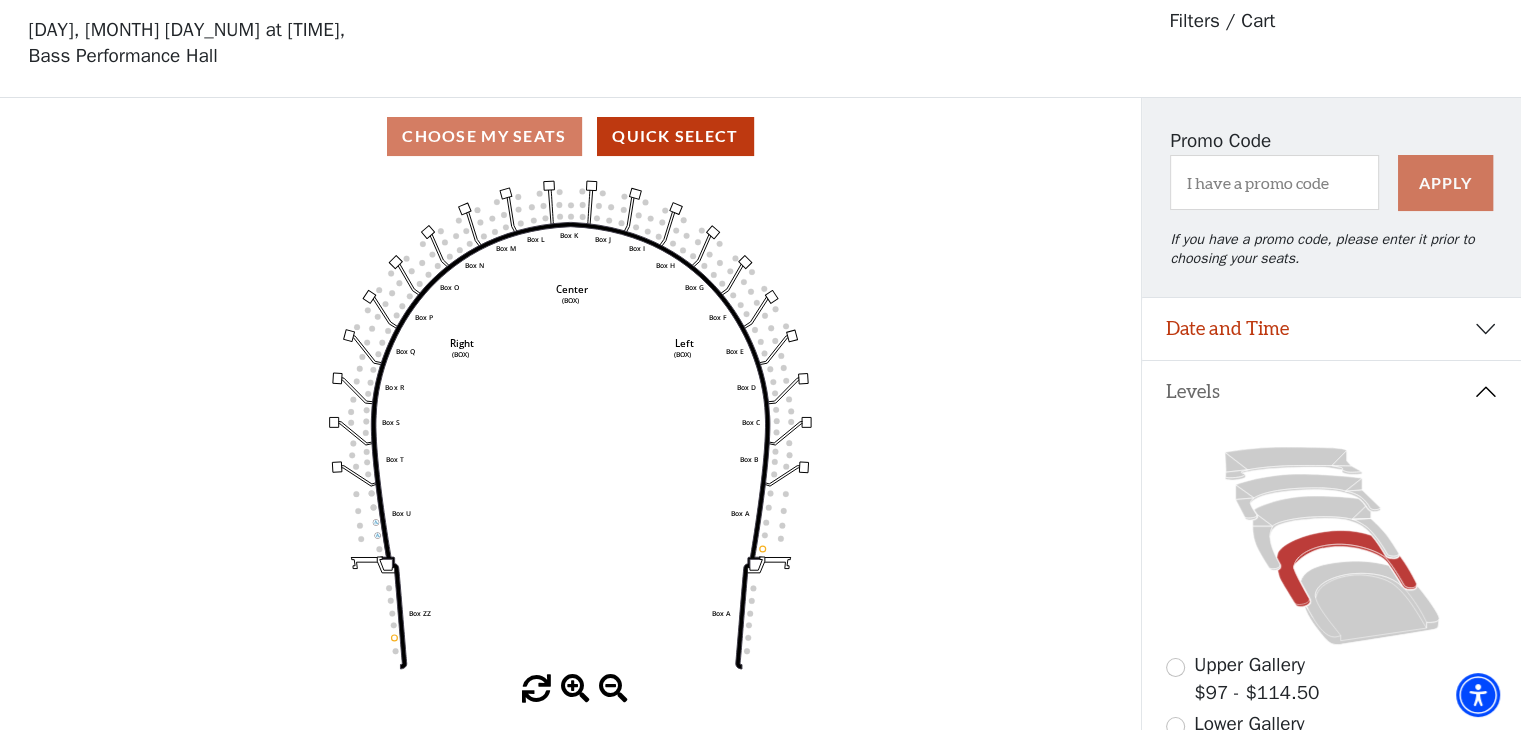 scroll, scrollTop: 92, scrollLeft: 0, axis: vertical 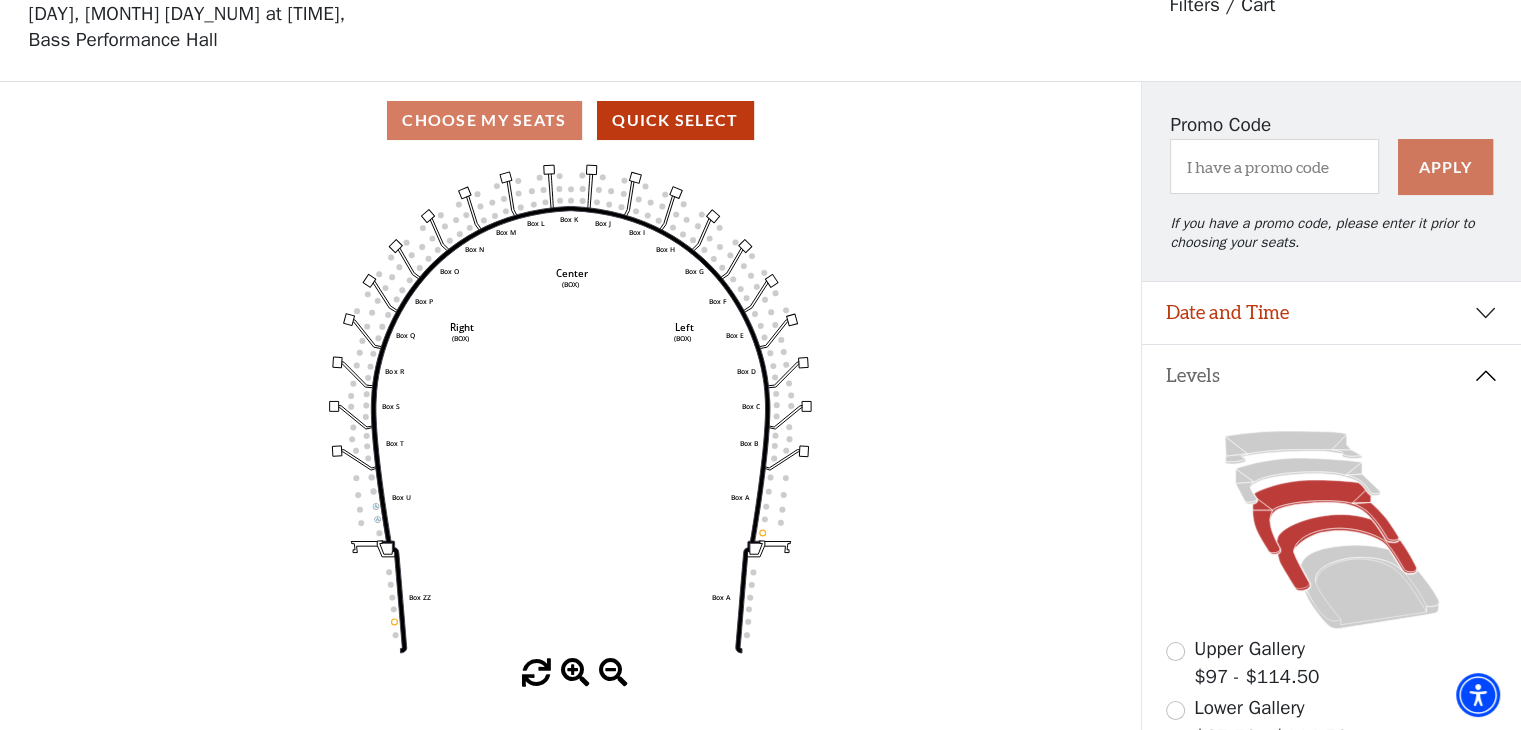 click 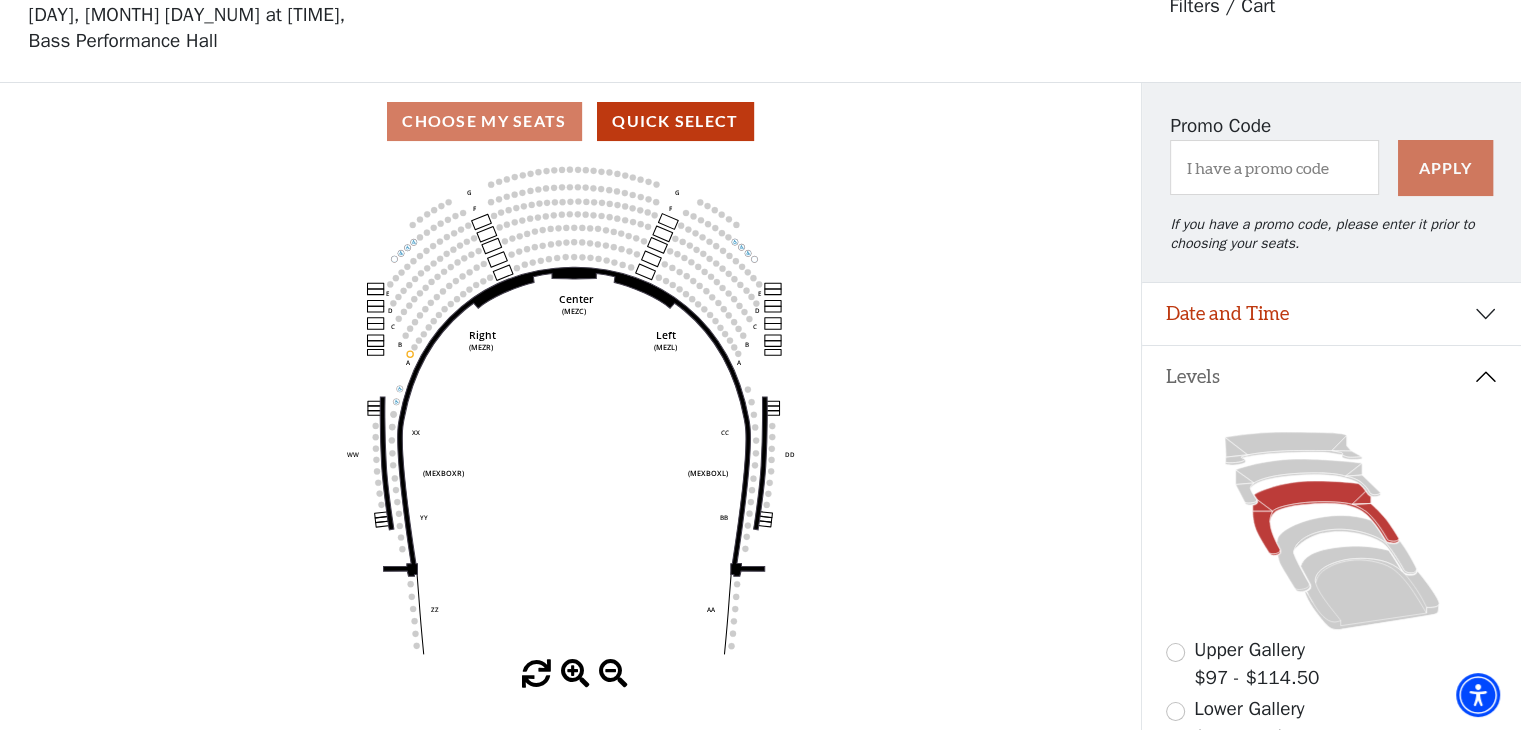 scroll, scrollTop: 92, scrollLeft: 0, axis: vertical 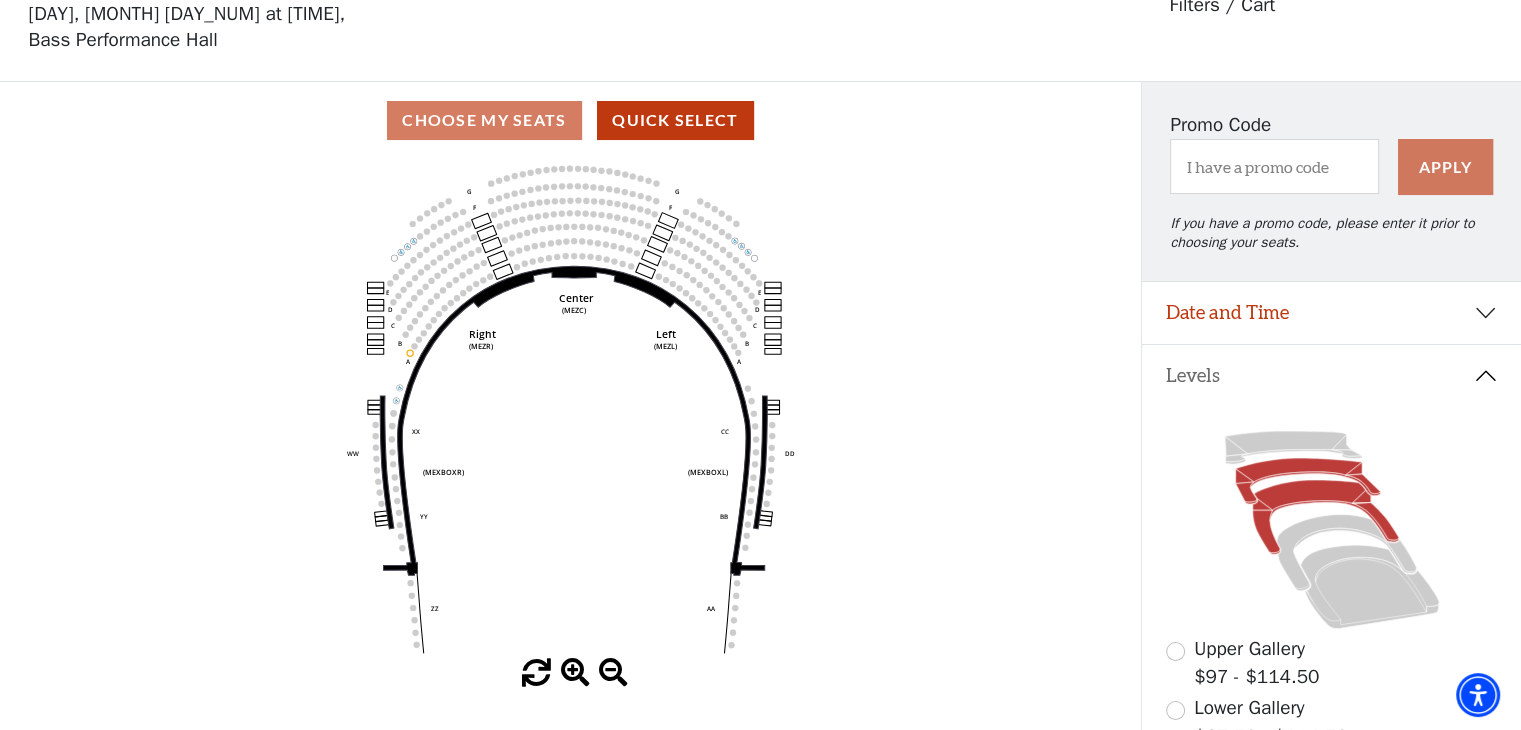click 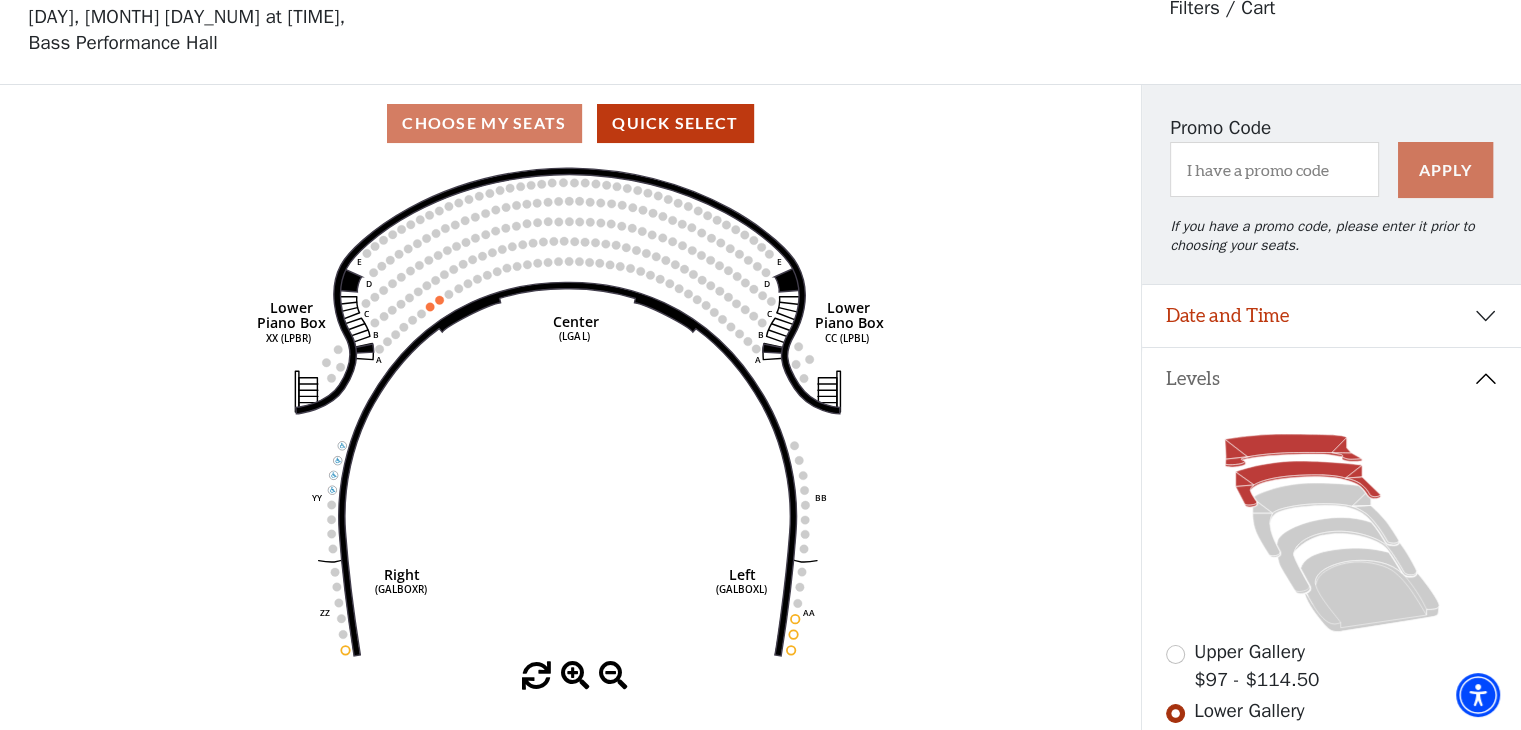 scroll, scrollTop: 92, scrollLeft: 0, axis: vertical 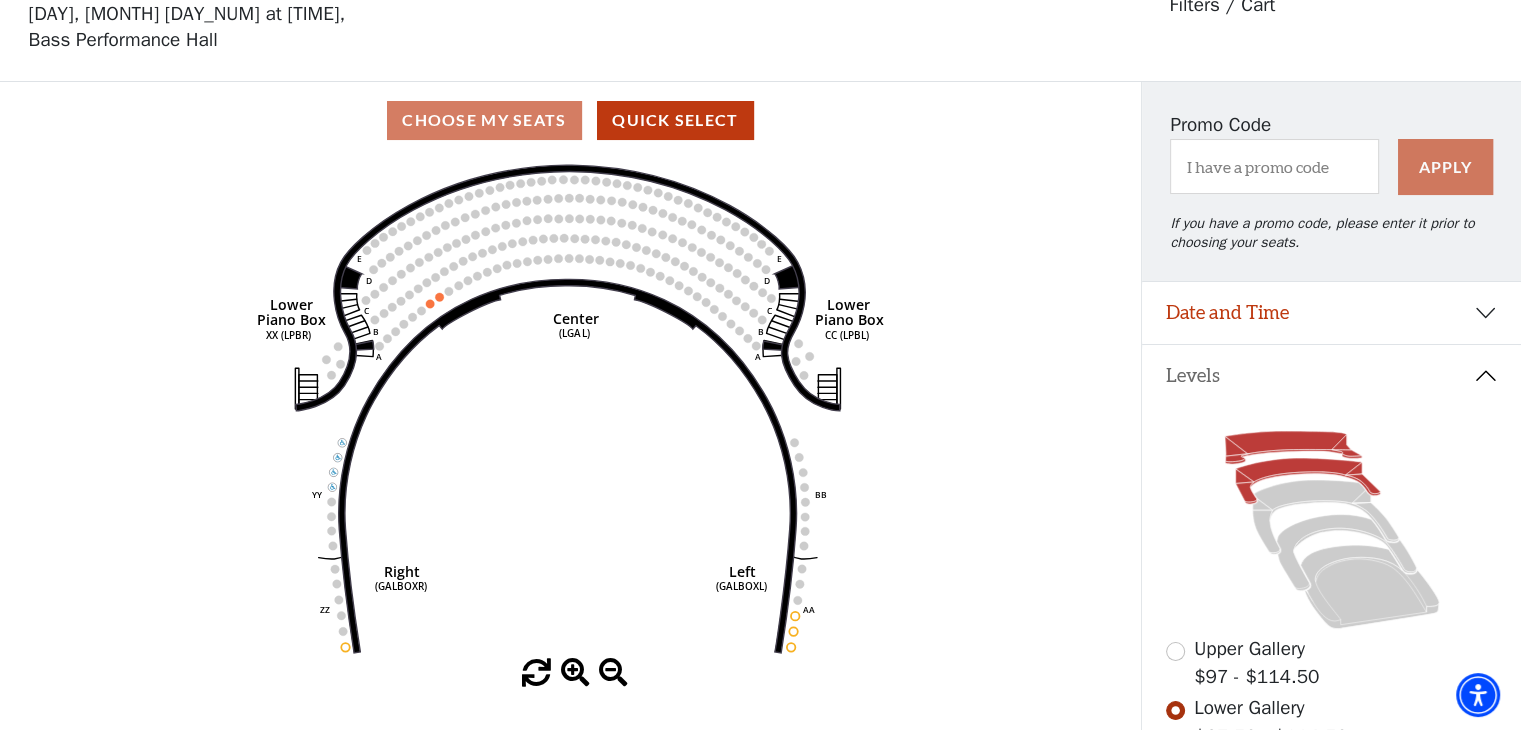 click 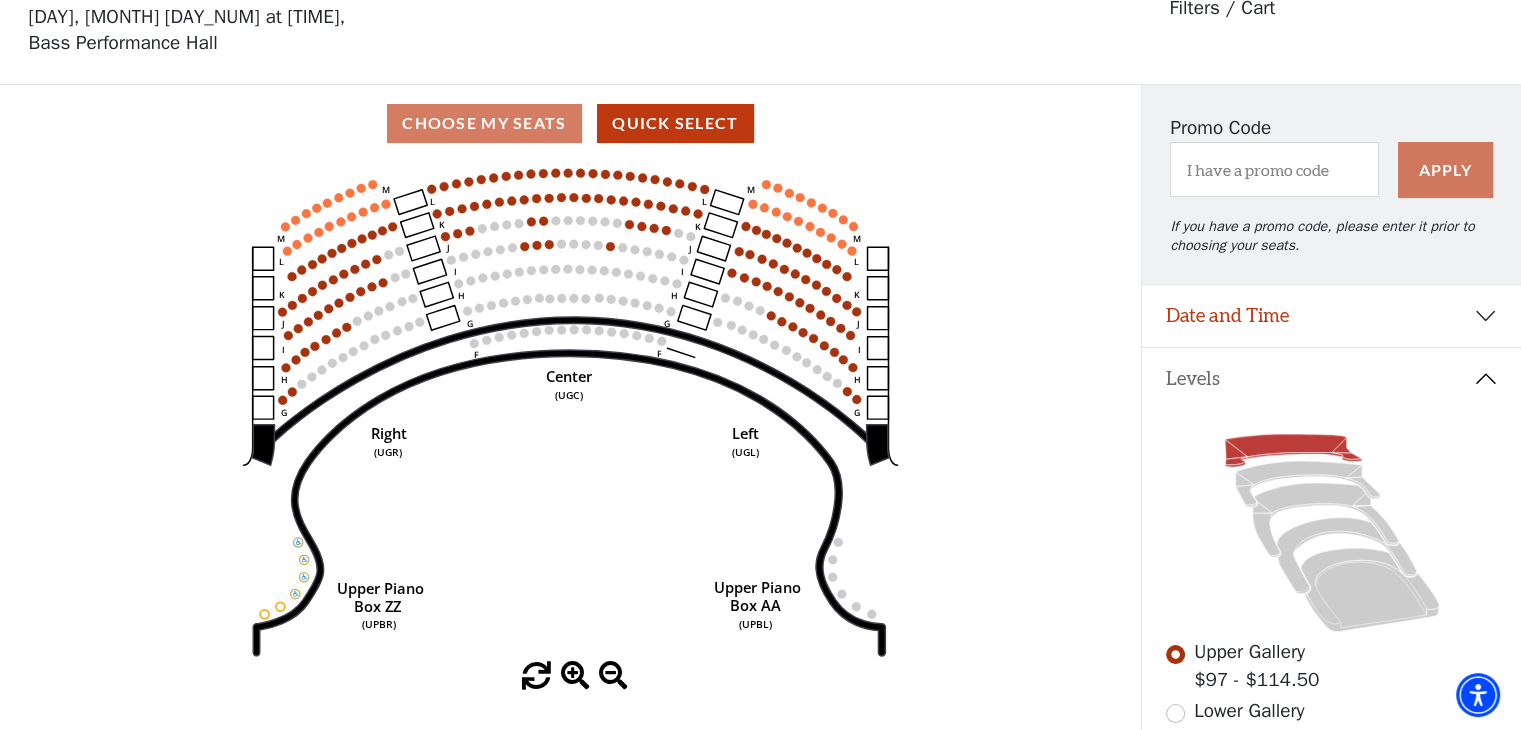 scroll, scrollTop: 92, scrollLeft: 0, axis: vertical 